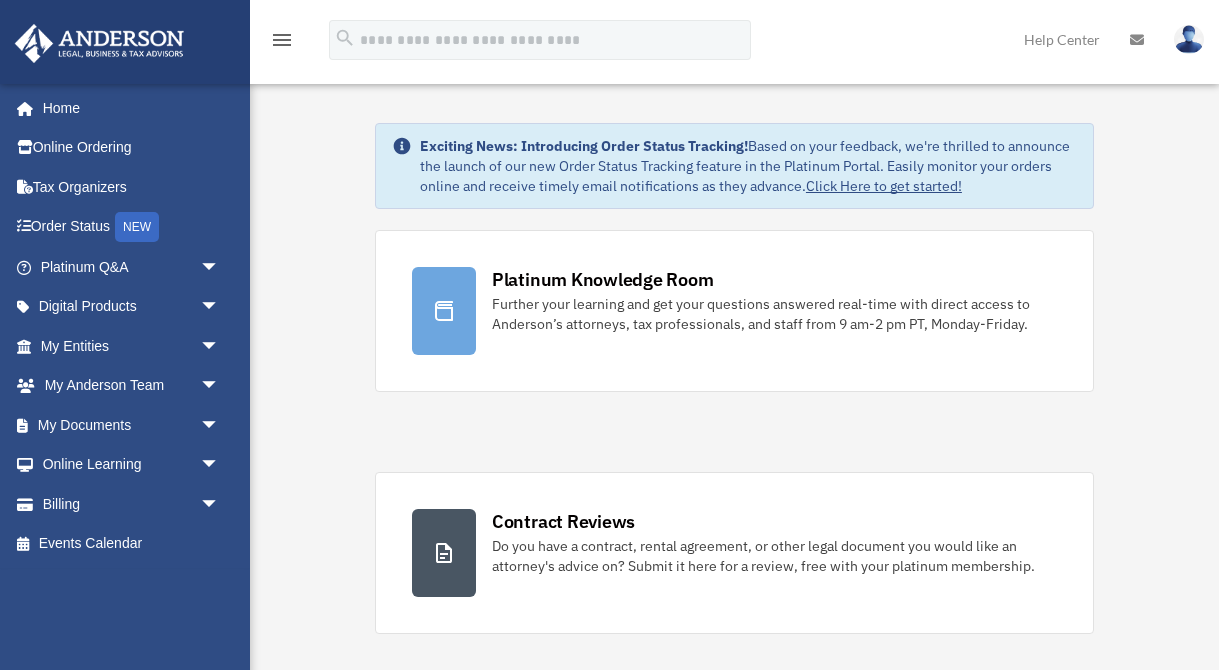 scroll, scrollTop: 0, scrollLeft: 0, axis: both 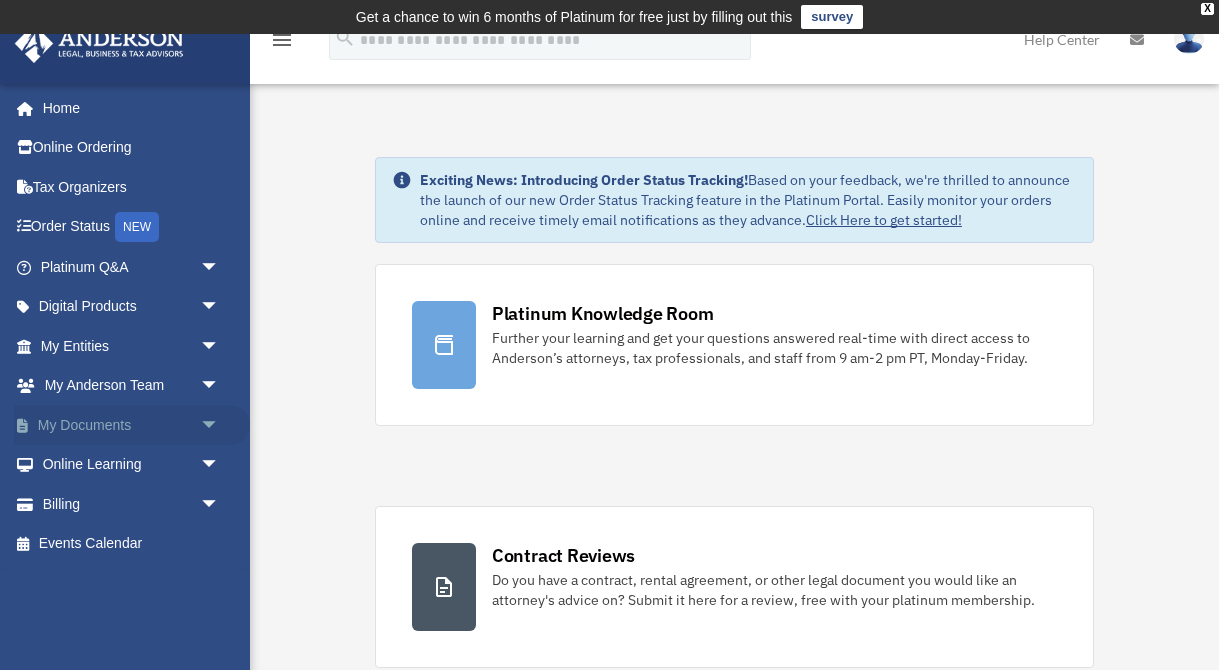 click on "My Documents arrow_drop_down" at bounding box center (132, 425) 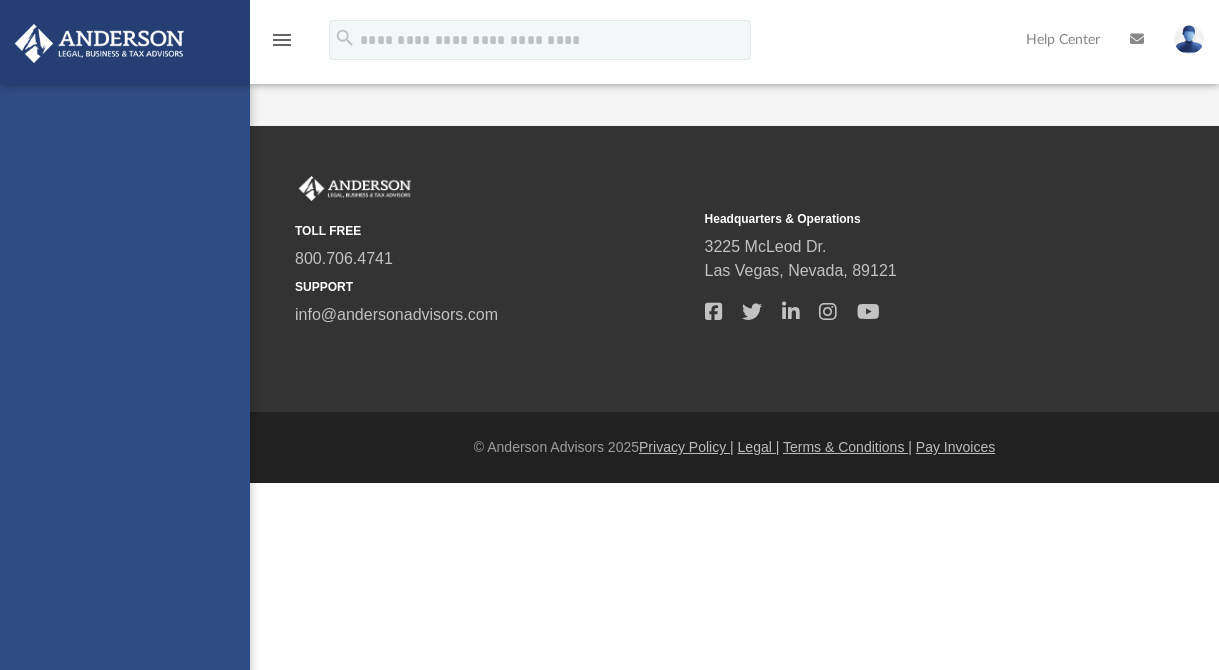scroll, scrollTop: 0, scrollLeft: 0, axis: both 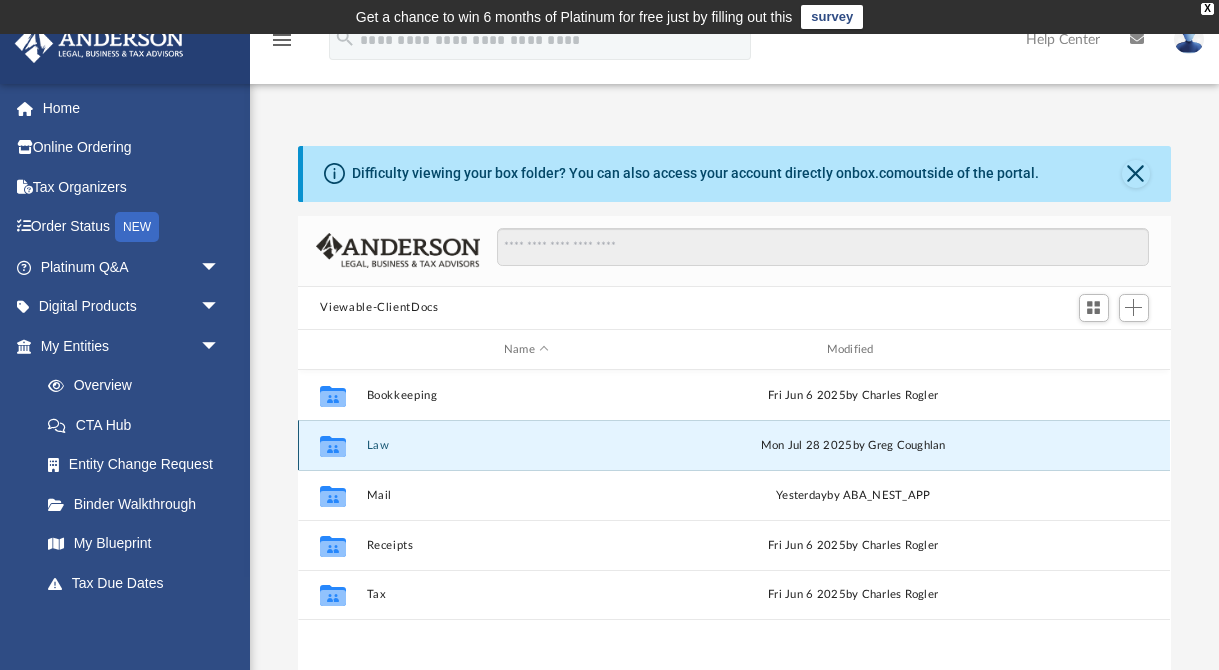 click on "Law" at bounding box center [526, 445] 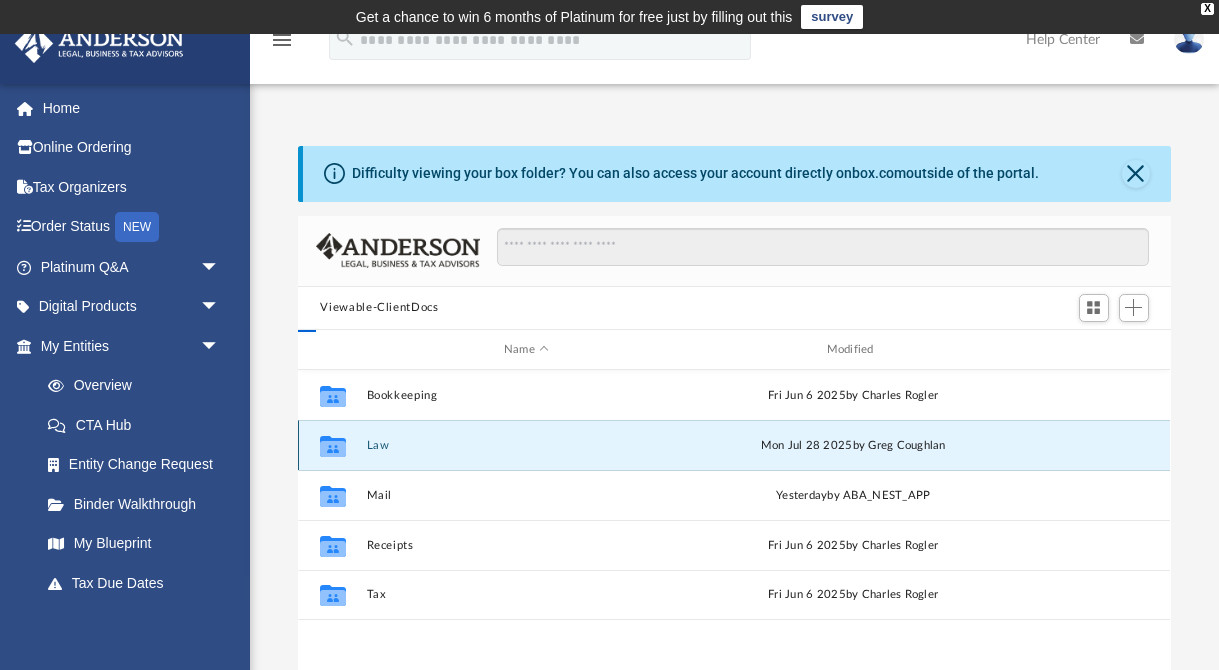 click on "Law" at bounding box center (526, 445) 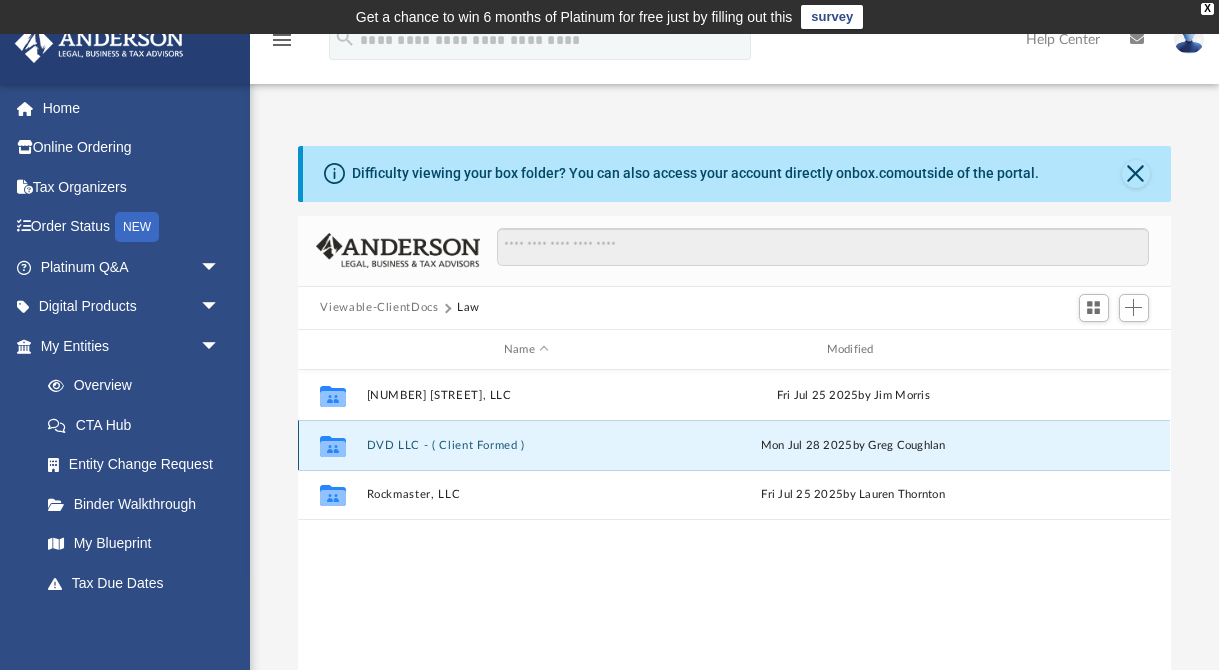 click on "DVD LLC - ( Client Formed )" at bounding box center (526, 445) 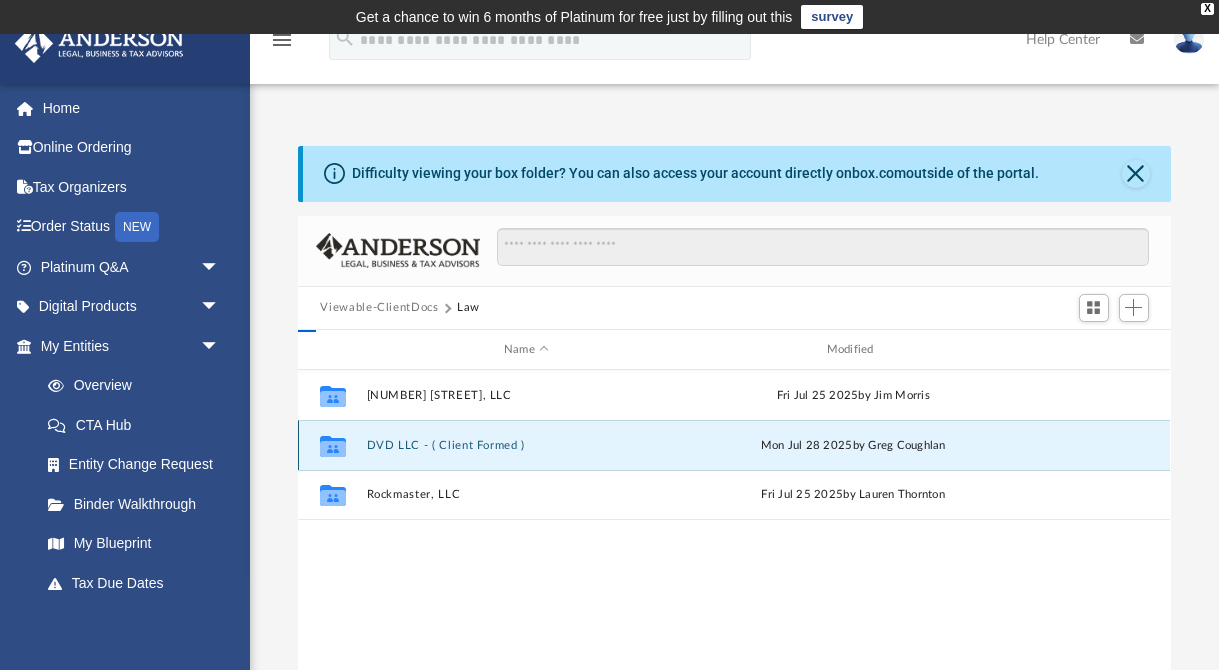 click on "DVD LLC - ( Client Formed )" at bounding box center [526, 445] 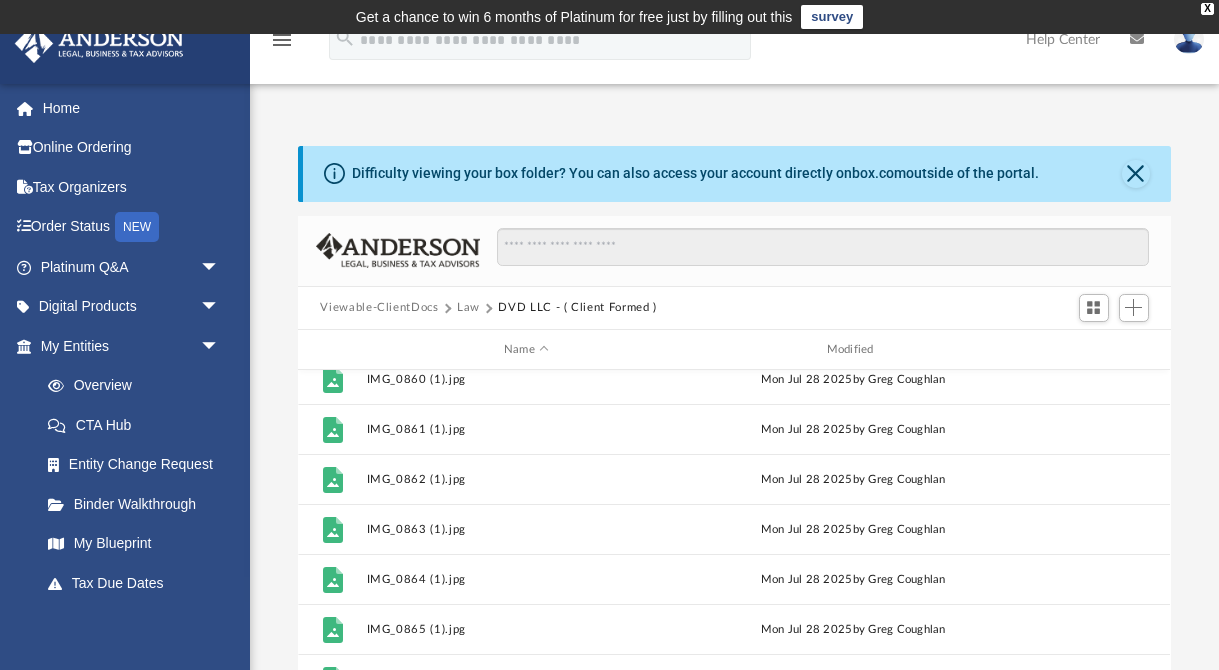 scroll, scrollTop: 235, scrollLeft: 0, axis: vertical 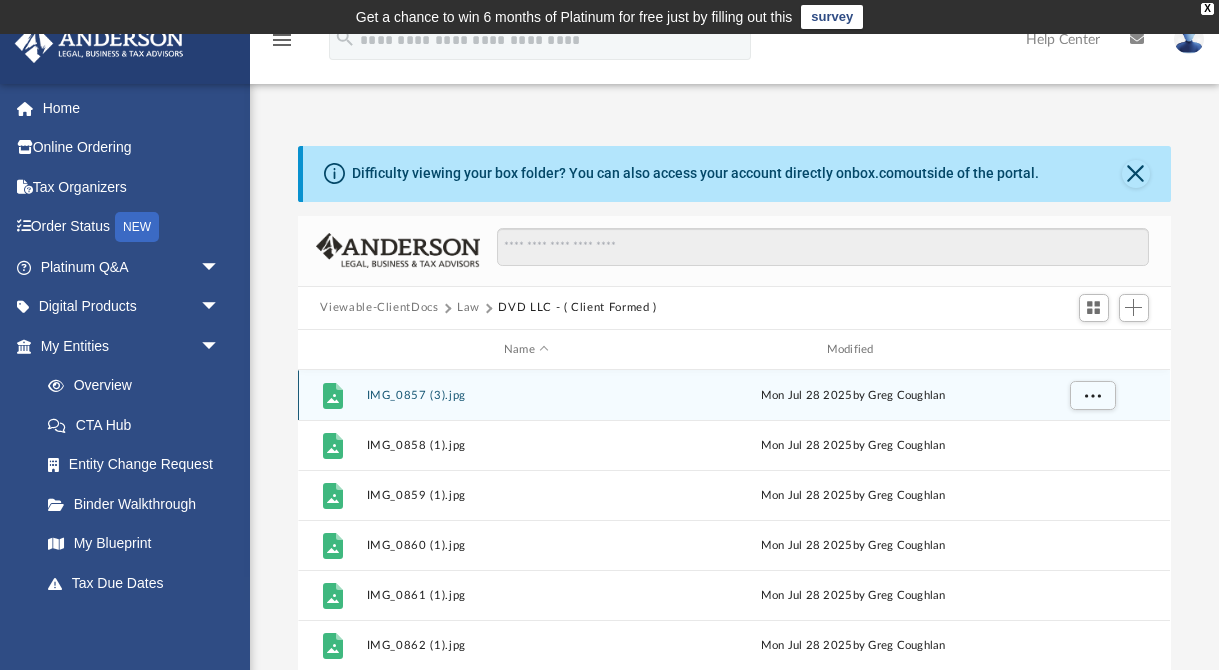 click on "IMG_0857 (3).jpg" at bounding box center [526, 395] 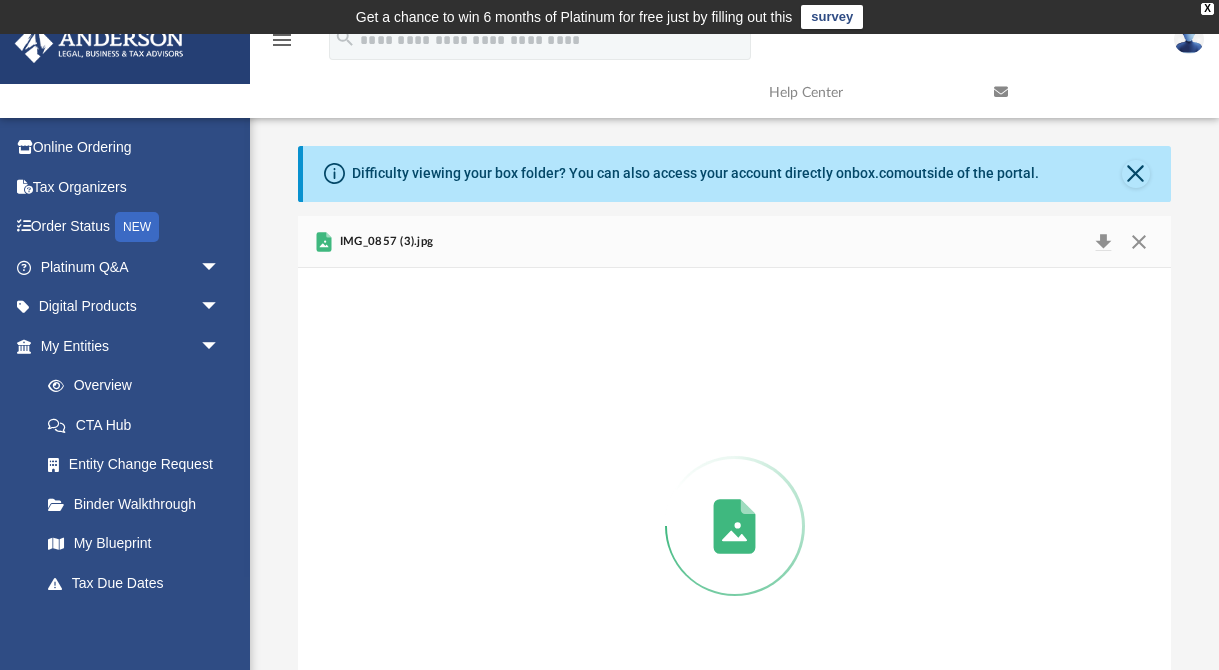 scroll, scrollTop: 114, scrollLeft: 0, axis: vertical 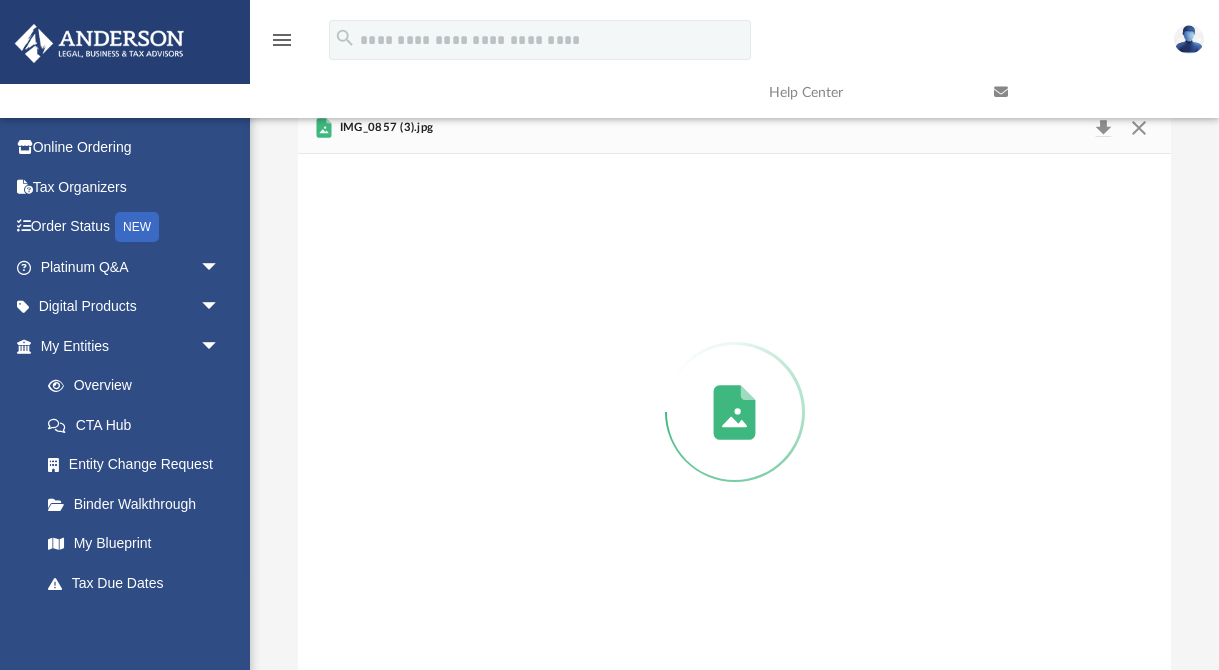 click at bounding box center [734, 412] 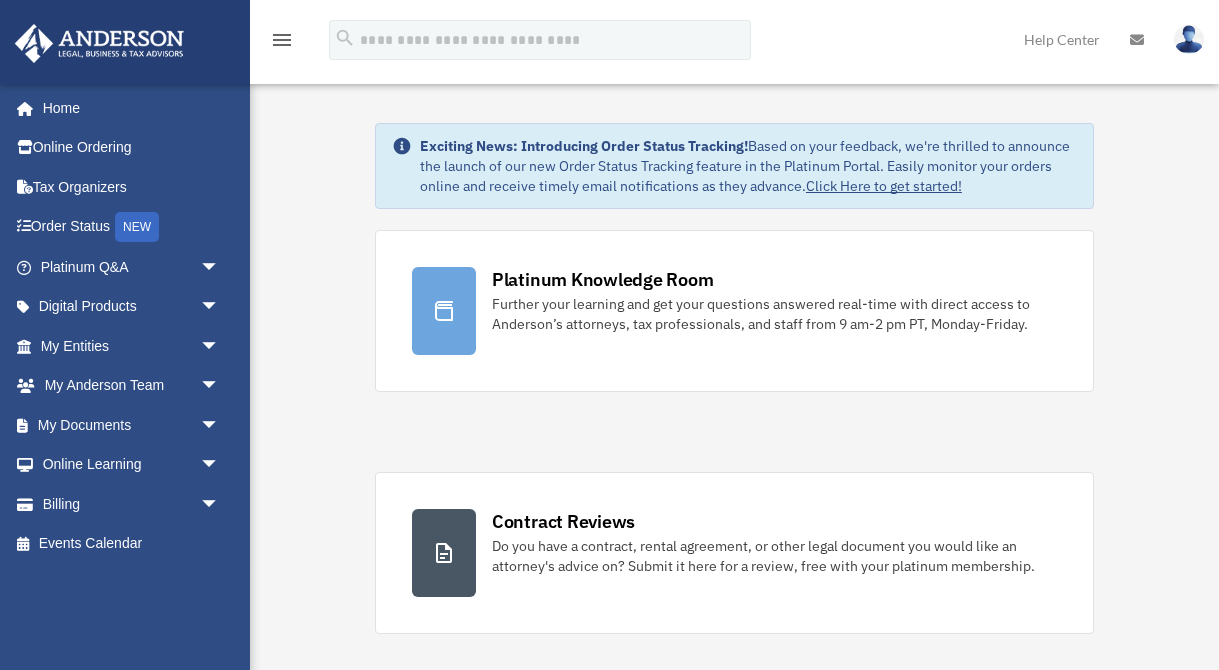 scroll, scrollTop: 0, scrollLeft: 0, axis: both 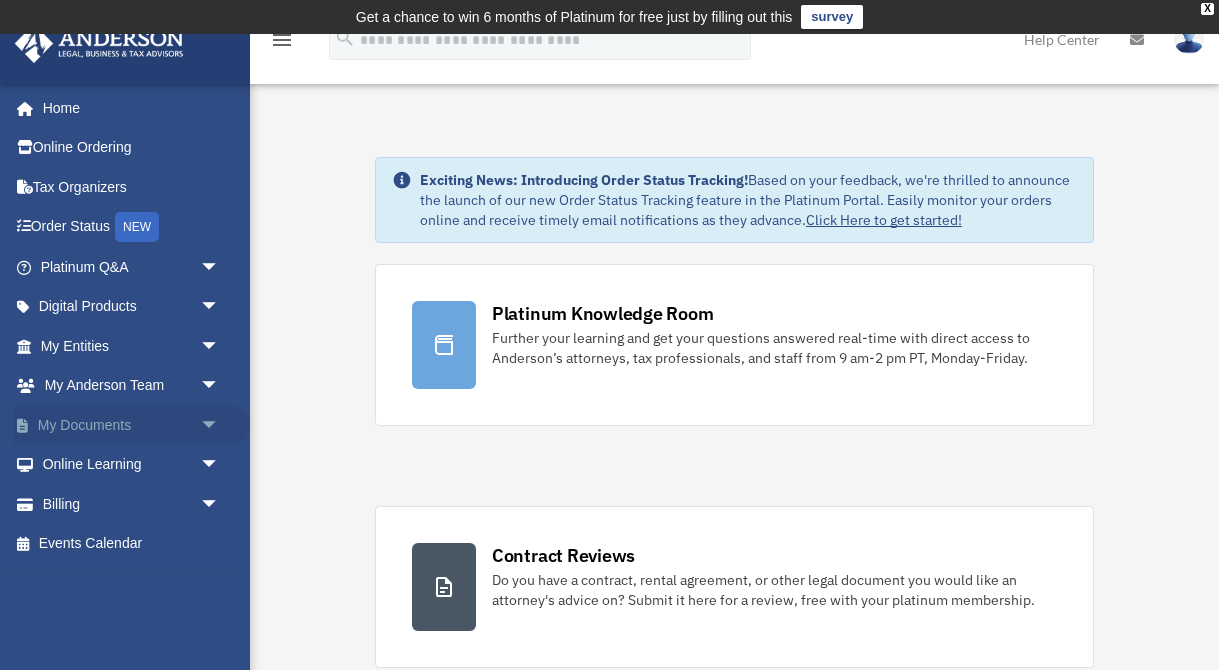 click on "arrow_drop_down" at bounding box center (220, 425) 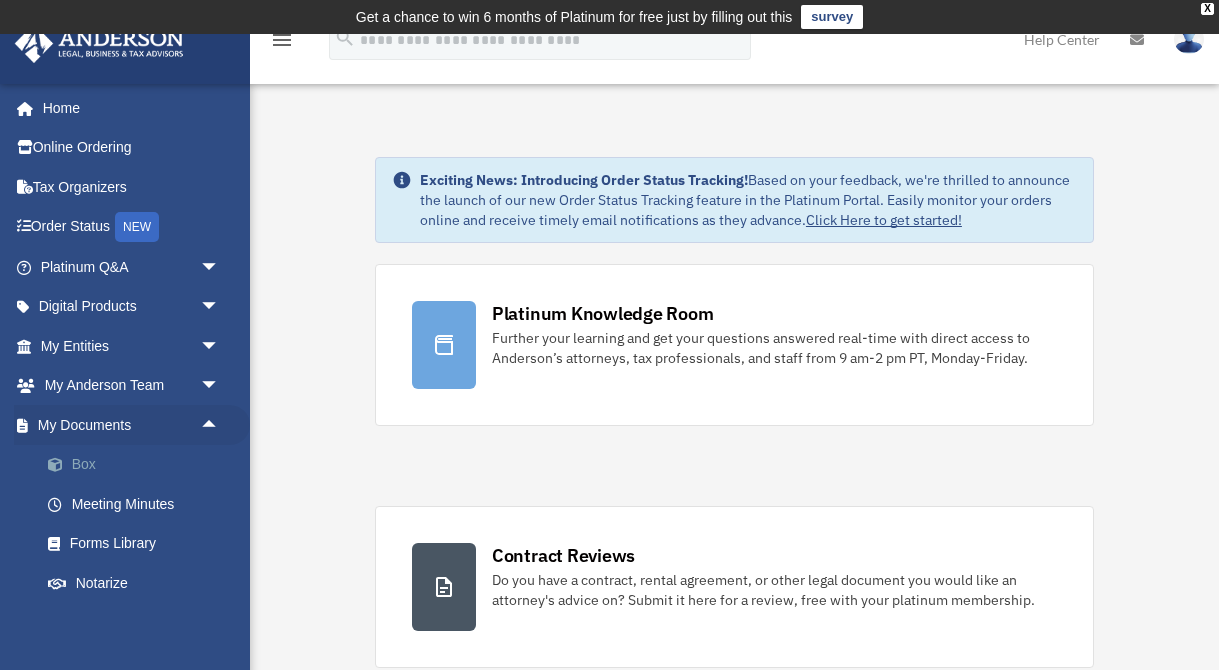 click on "Box" at bounding box center [139, 465] 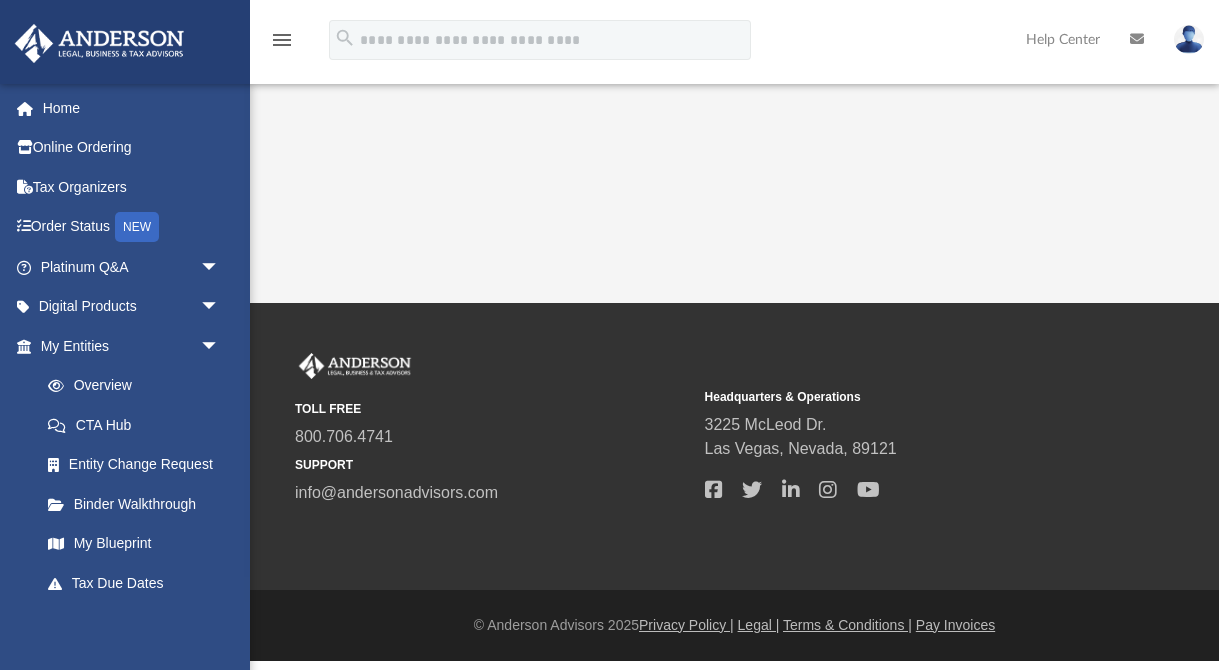 scroll, scrollTop: 0, scrollLeft: 0, axis: both 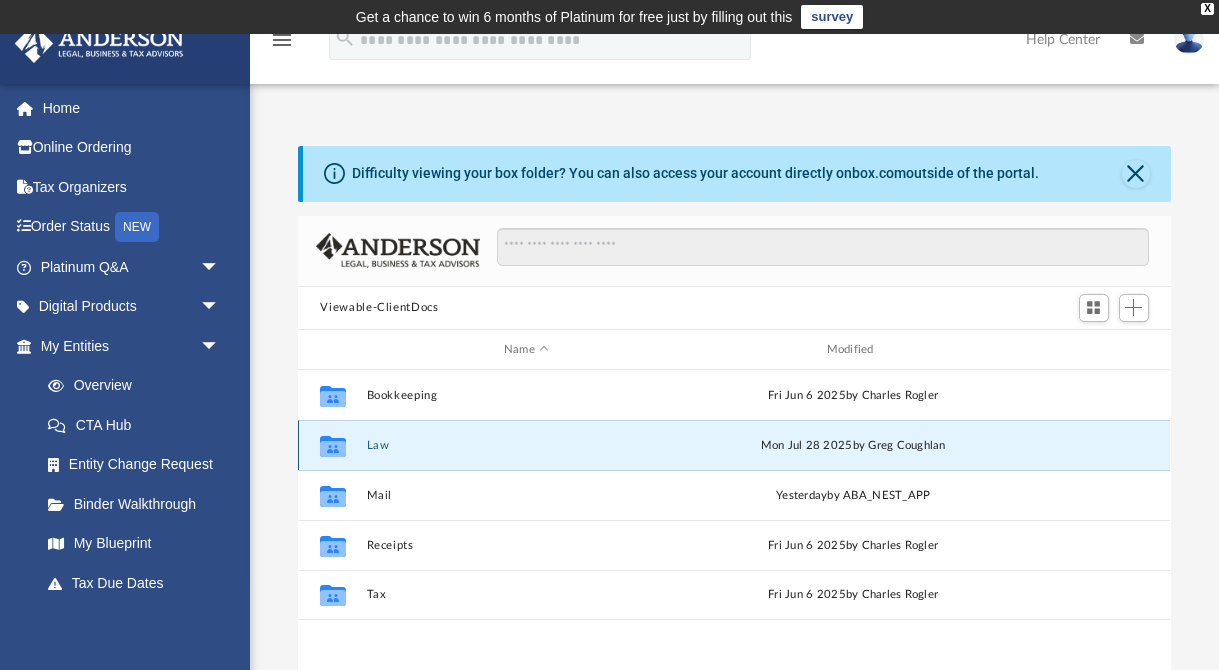 click on "Law" at bounding box center (526, 445) 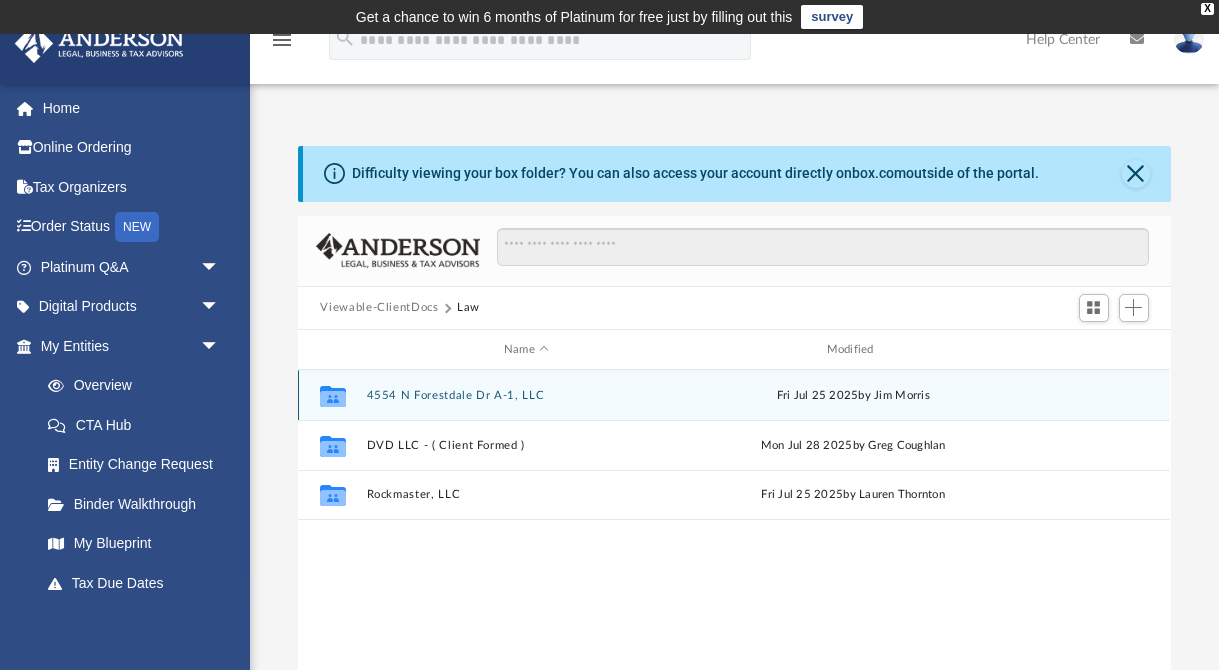 click 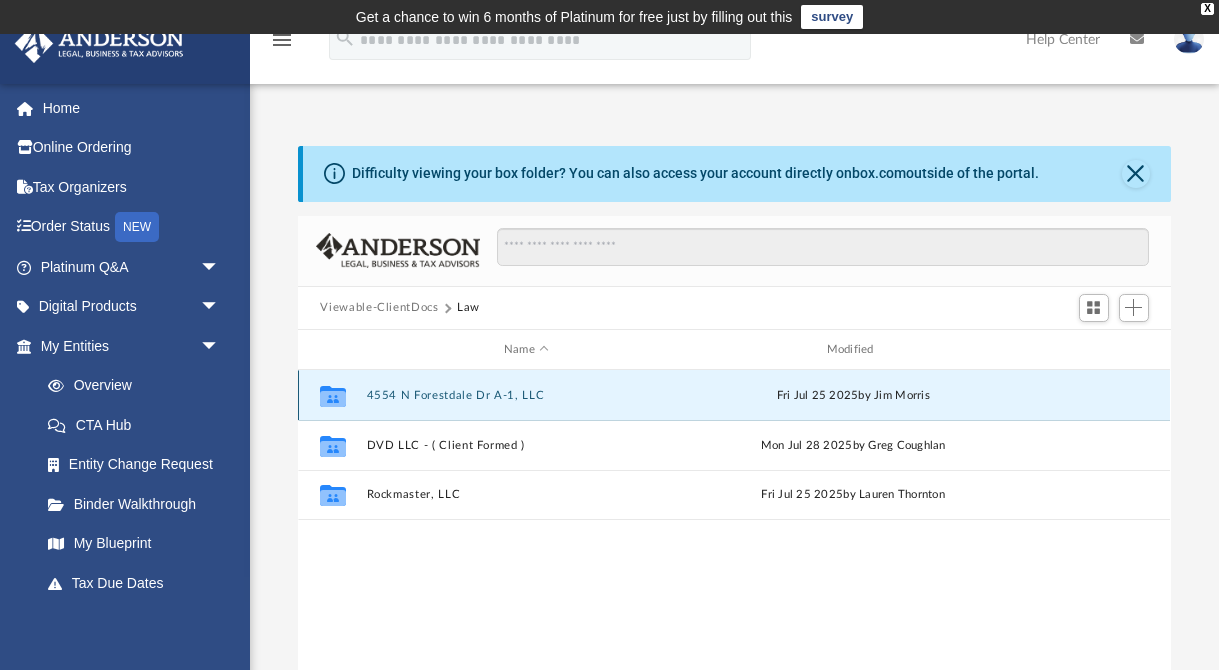 click 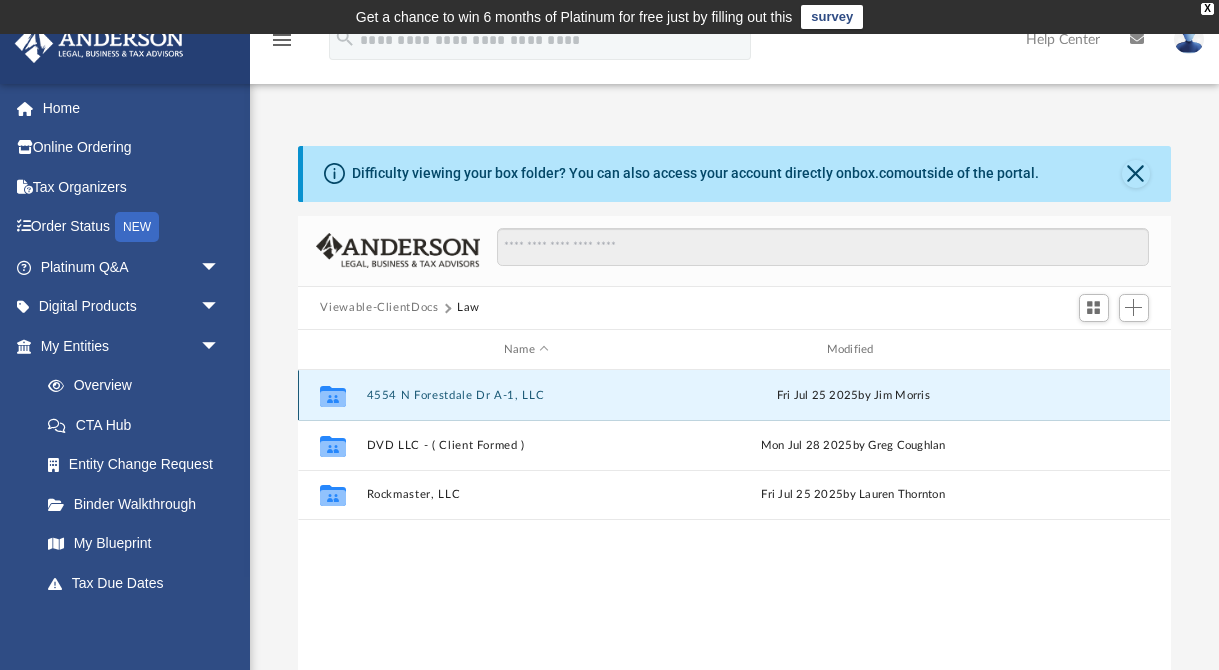 click on "4554 N Forestdale Dr A-1, LLC" at bounding box center [526, 395] 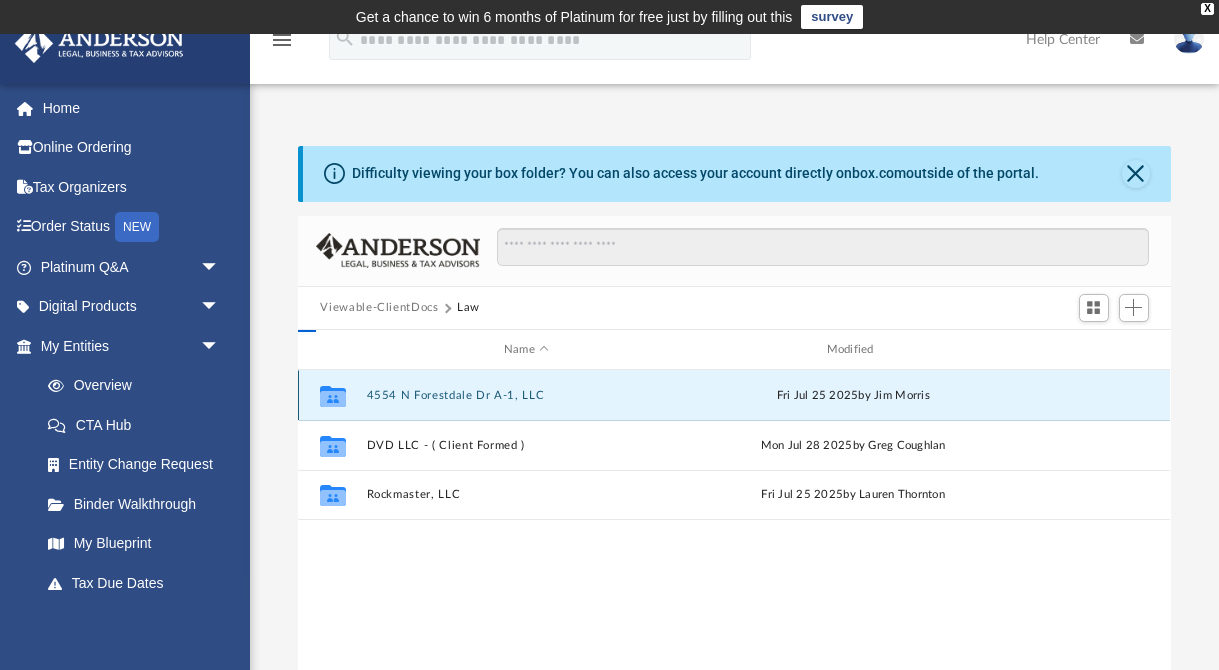 click on "4554 N Forestdale Dr A-1, LLC" at bounding box center [526, 395] 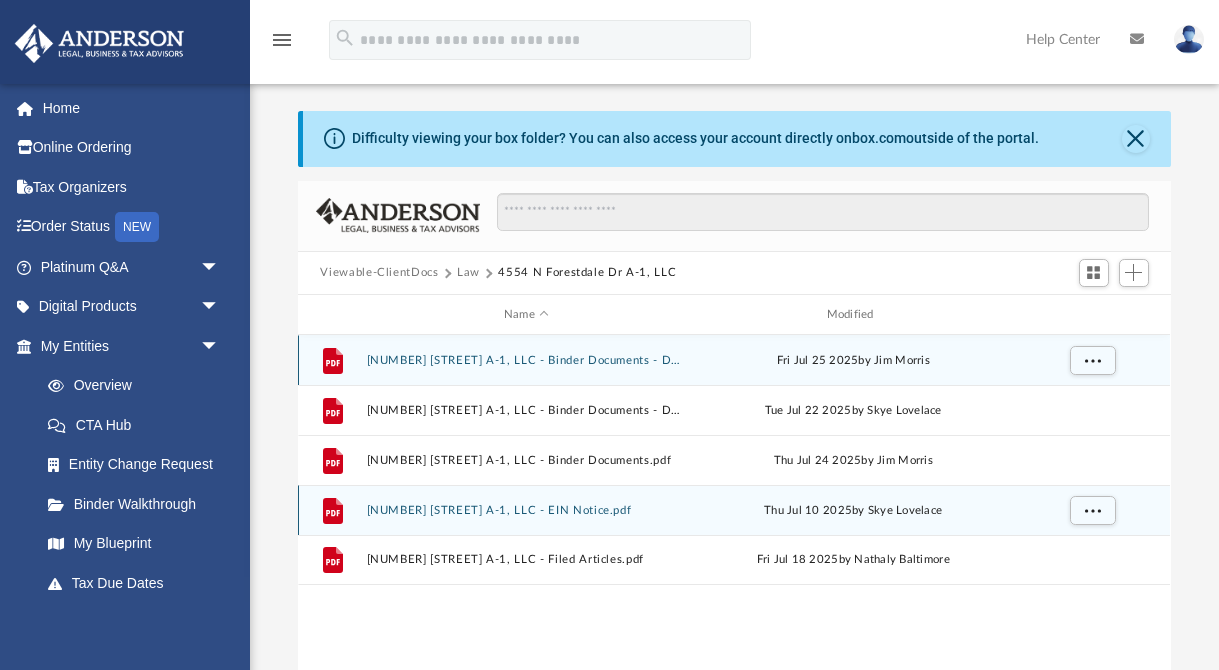 scroll, scrollTop: 0, scrollLeft: 0, axis: both 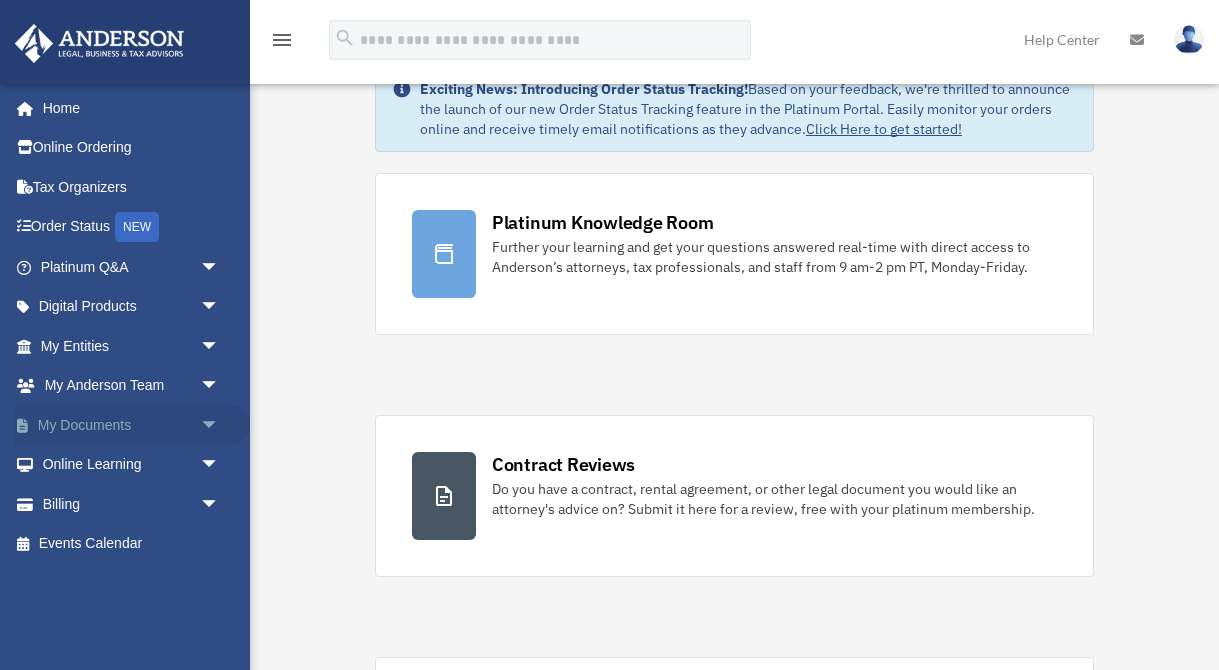 click on "arrow_drop_down" at bounding box center [220, 425] 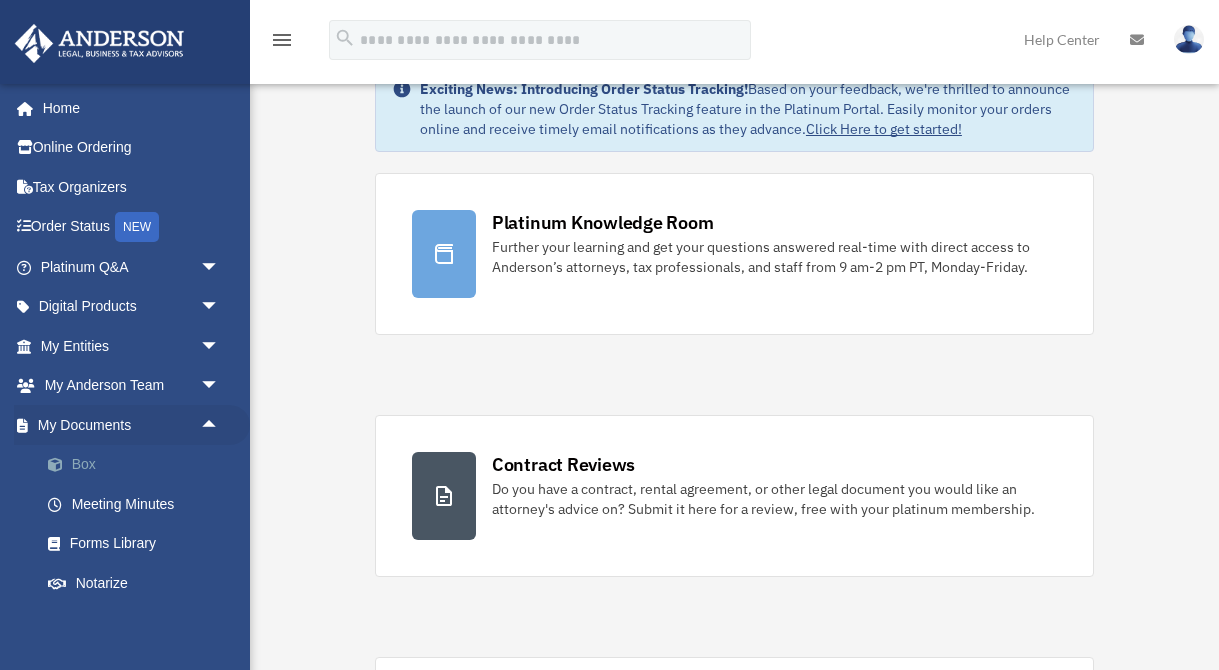 click on "Box" at bounding box center (139, 465) 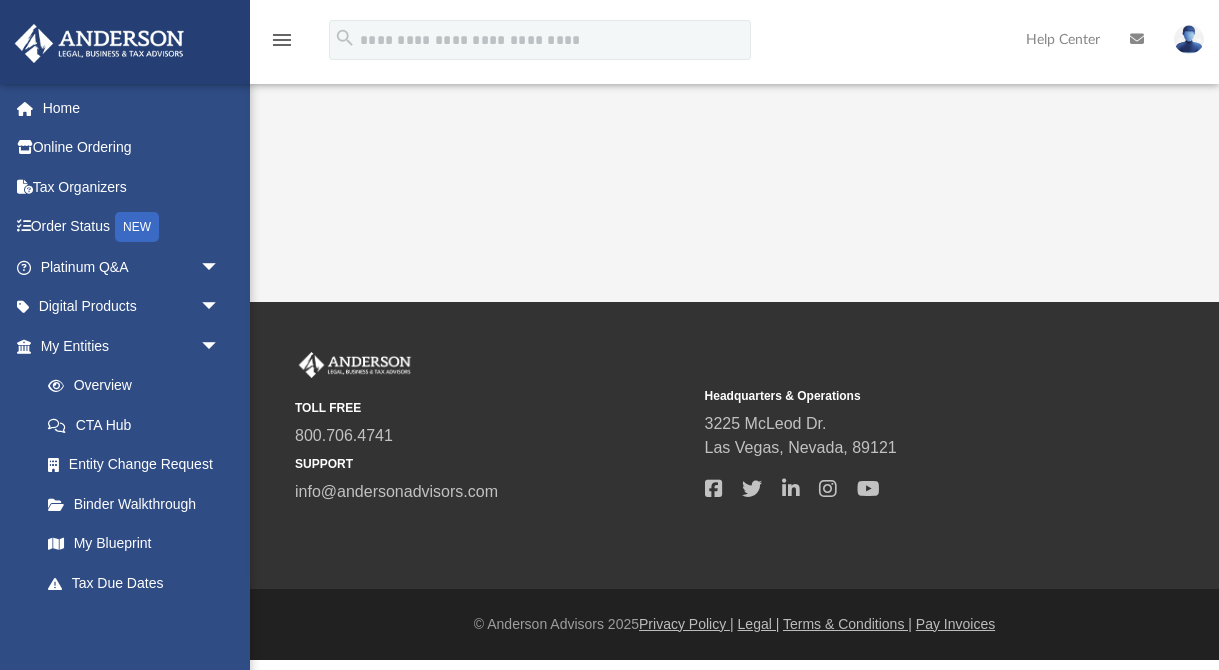scroll, scrollTop: 0, scrollLeft: 0, axis: both 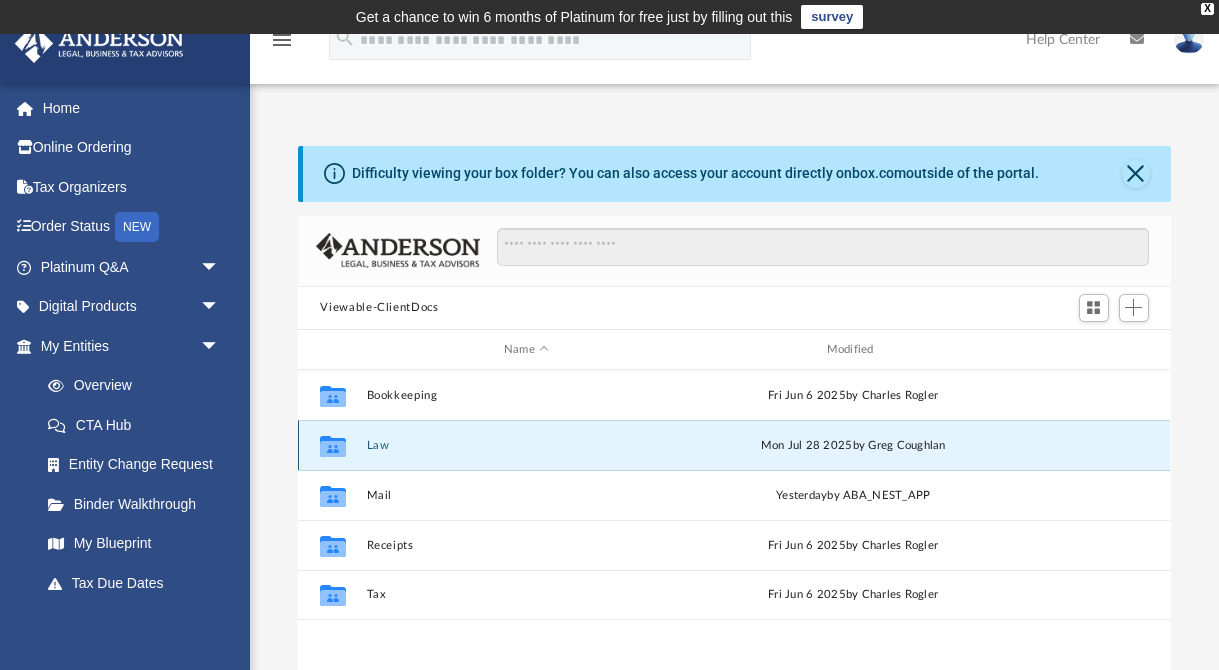 click on "Law" at bounding box center [526, 445] 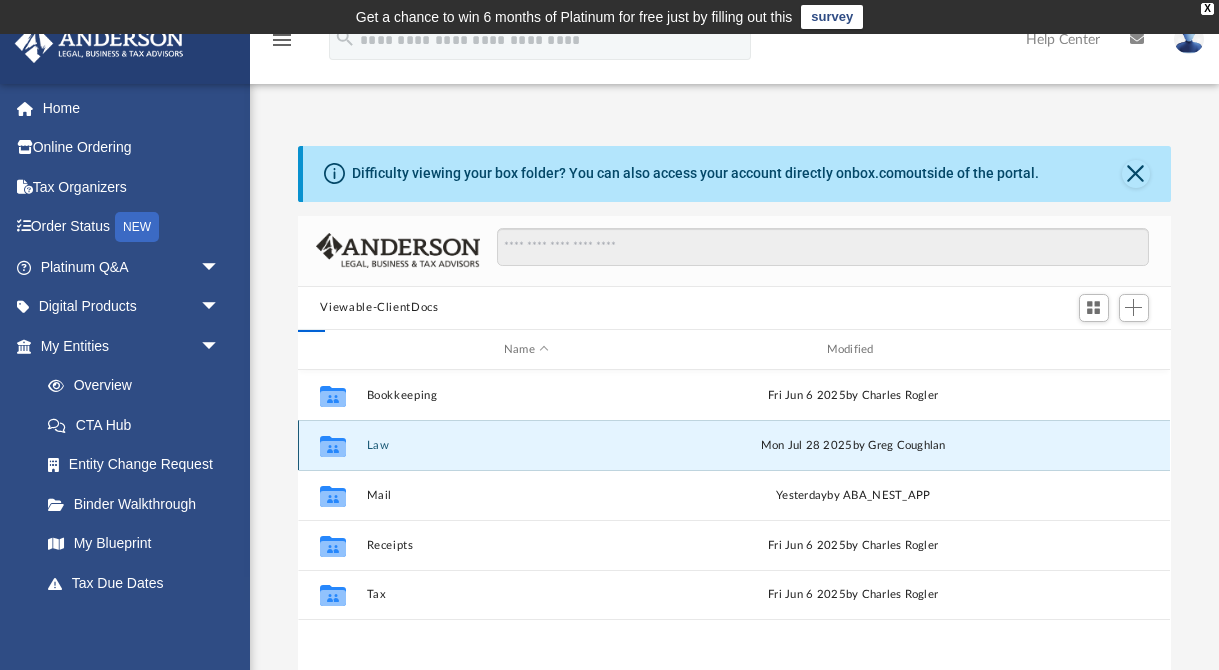 click on "Law" at bounding box center [526, 445] 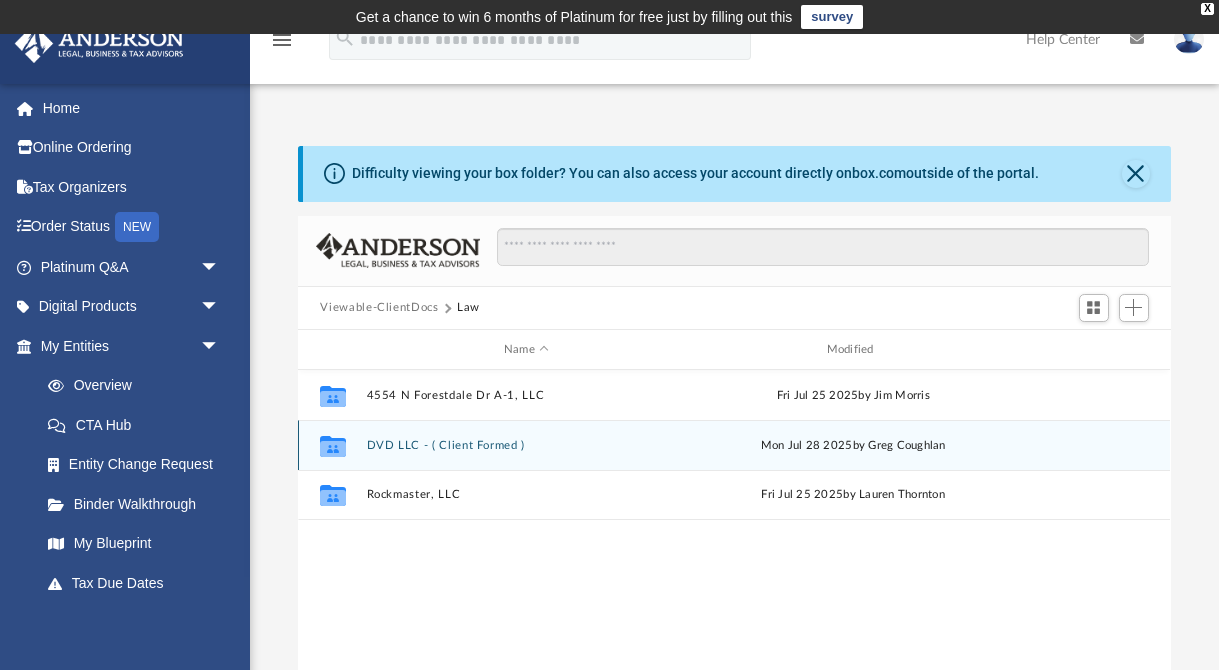 click 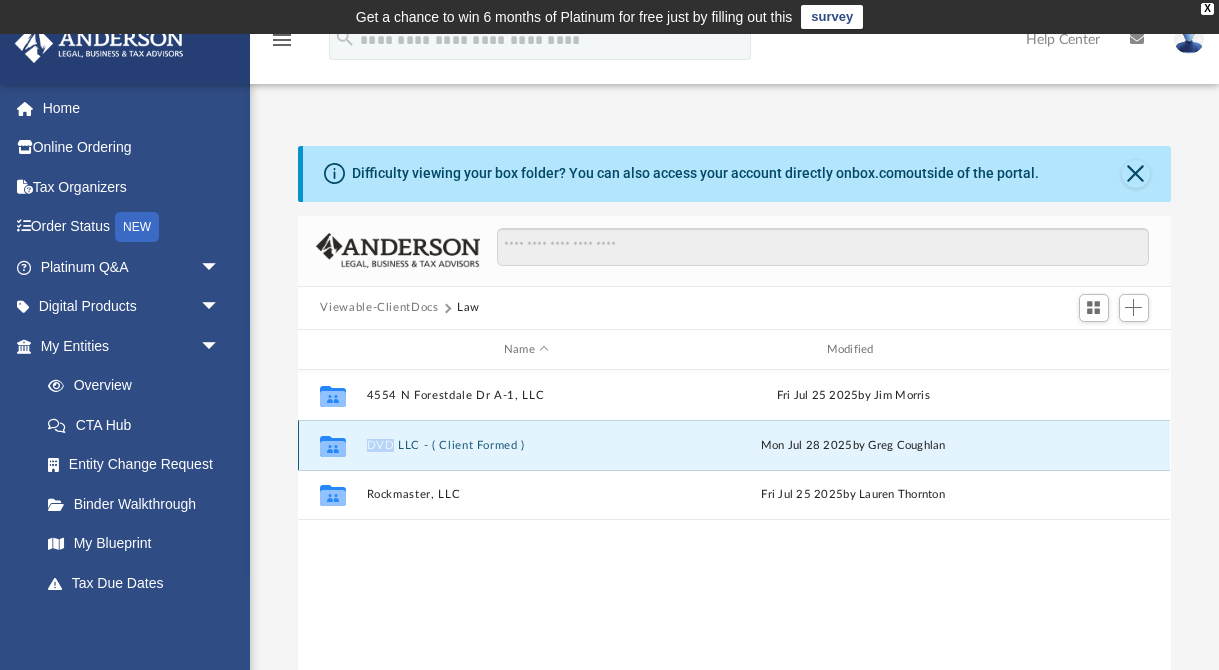 click 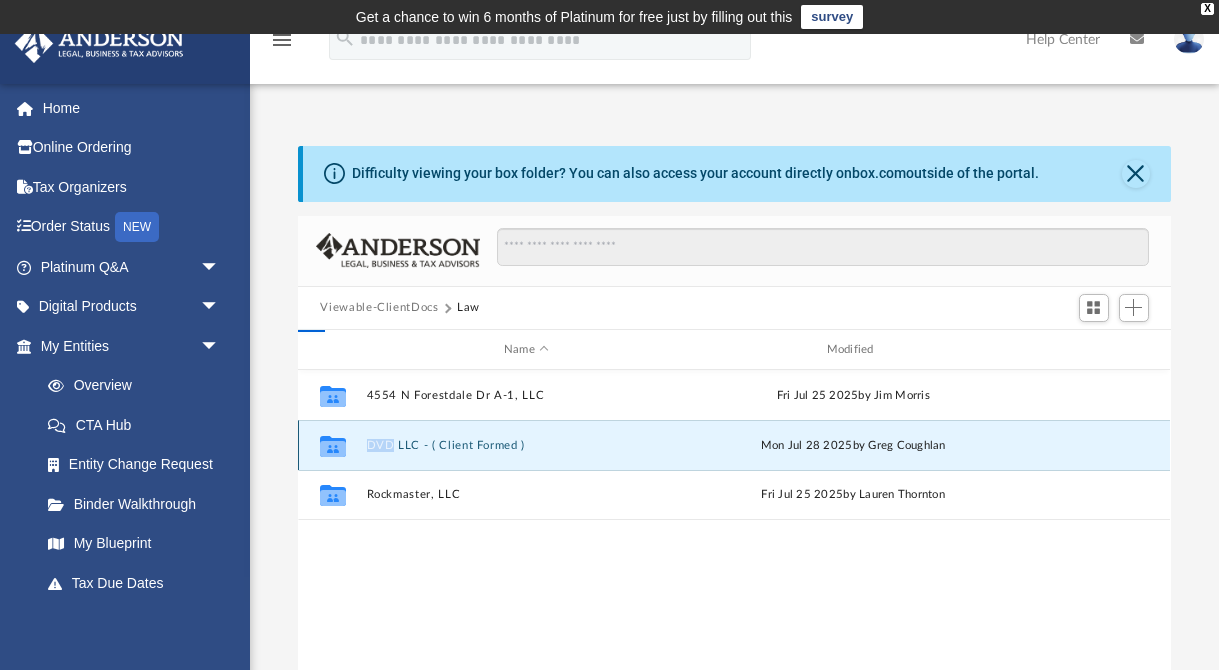 click on "DVD LLC - ( Client Formed )" at bounding box center (526, 445) 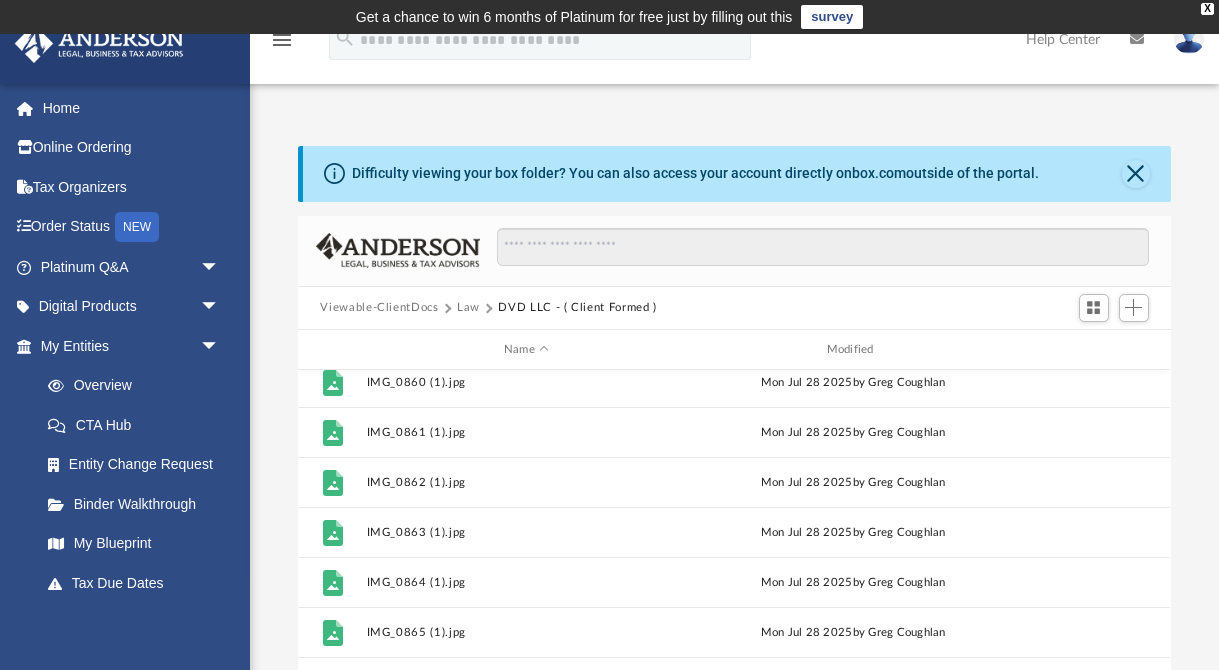 scroll, scrollTop: 235, scrollLeft: 0, axis: vertical 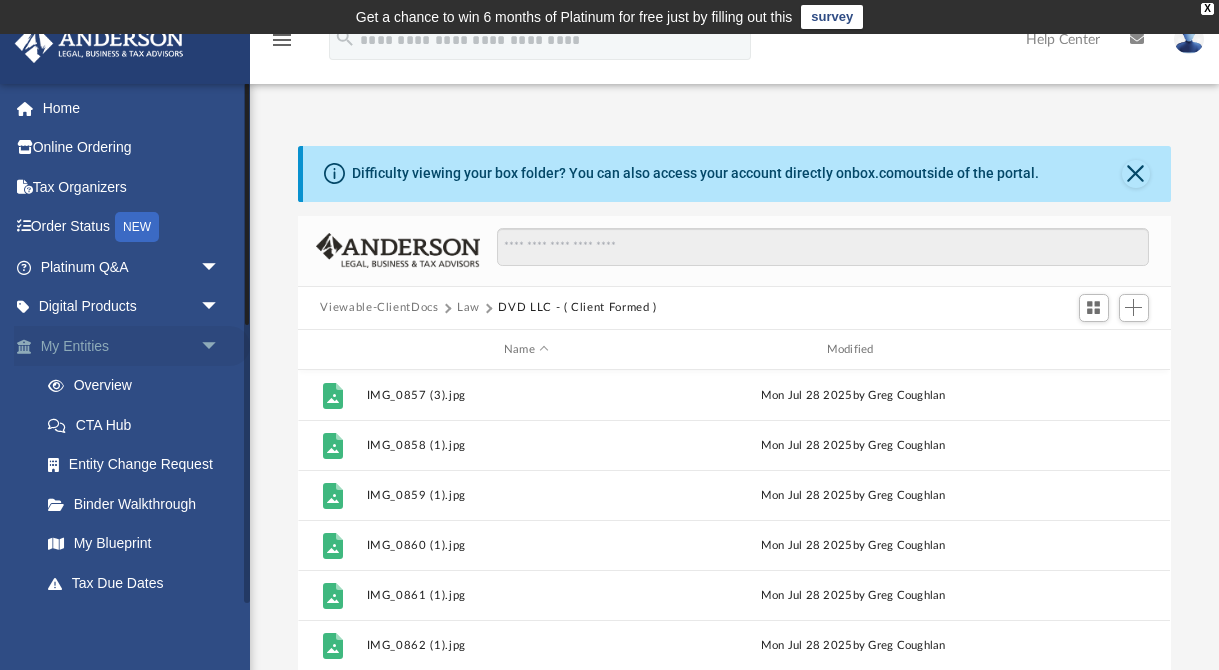 click on "arrow_drop_down" at bounding box center [220, 346] 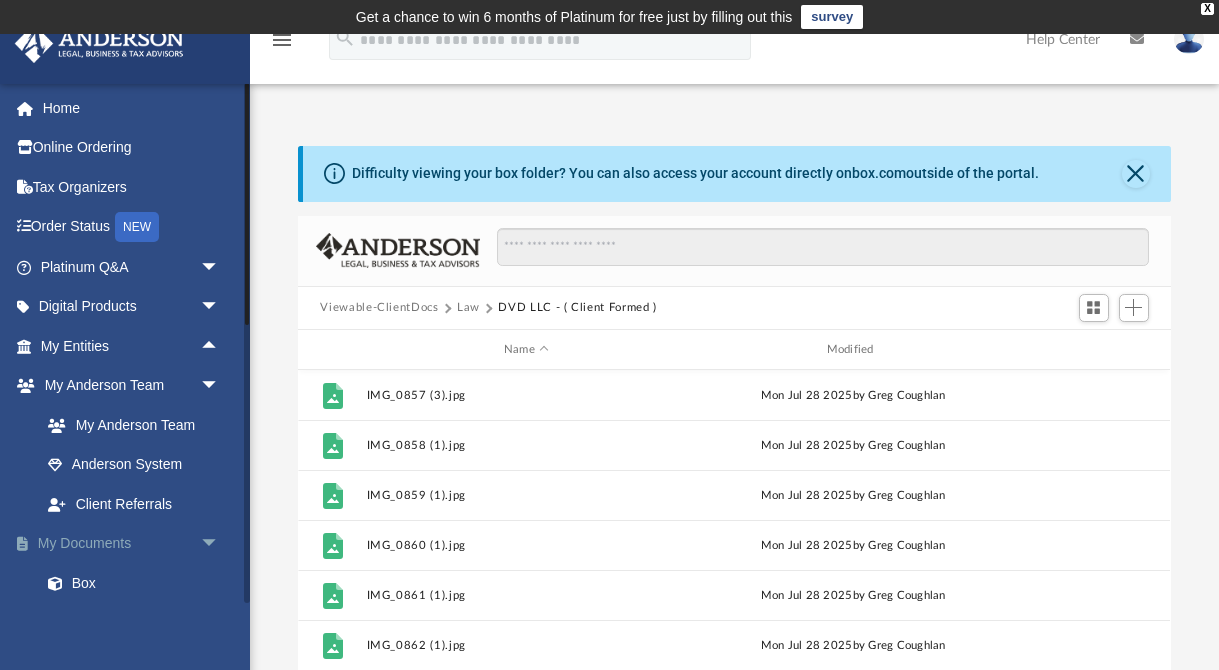 click on "arrow_drop_down" at bounding box center (220, 544) 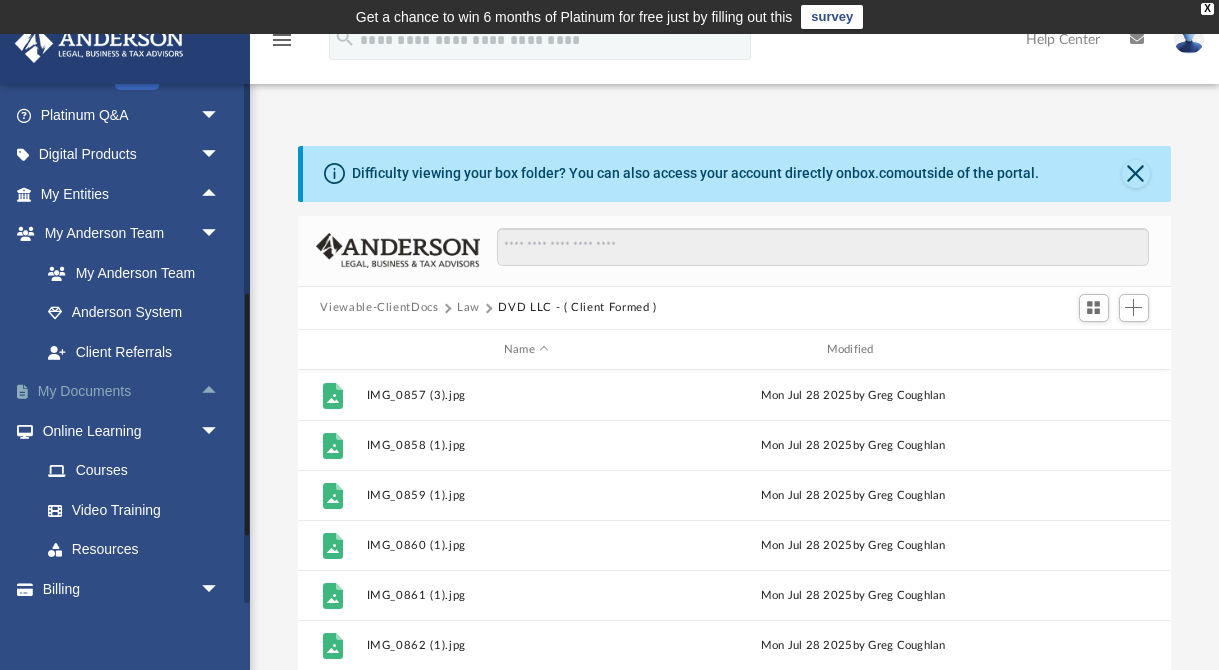 scroll, scrollTop: 158, scrollLeft: 0, axis: vertical 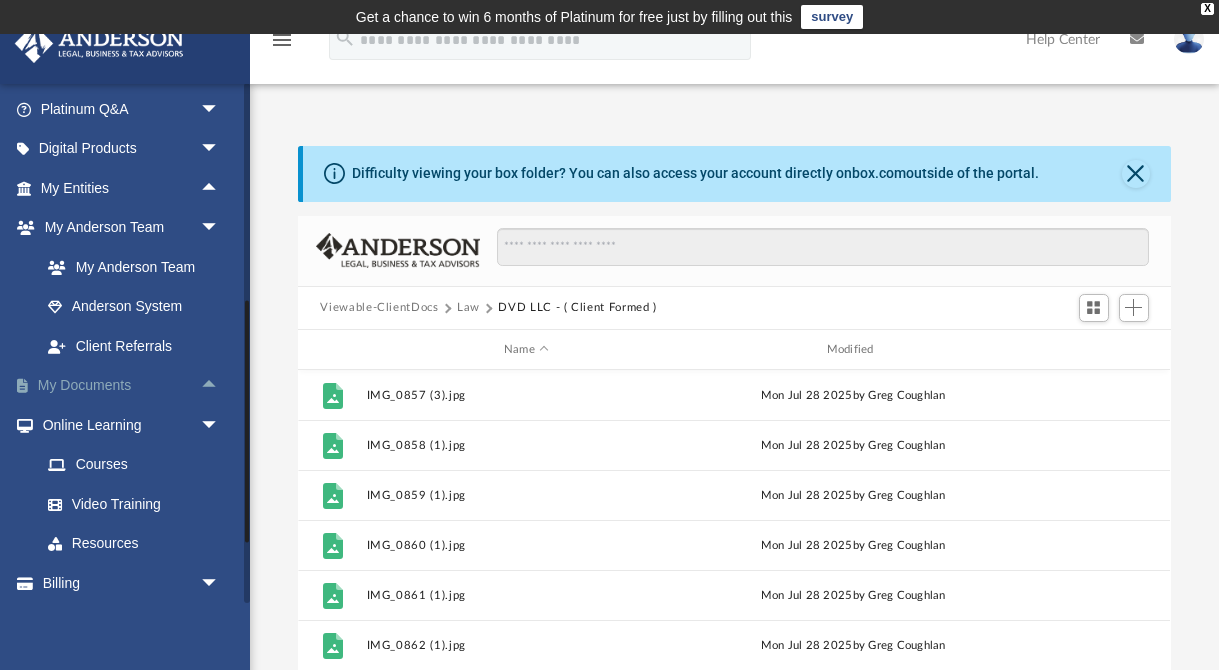 click on "My Documents arrow_drop_up" at bounding box center (132, 386) 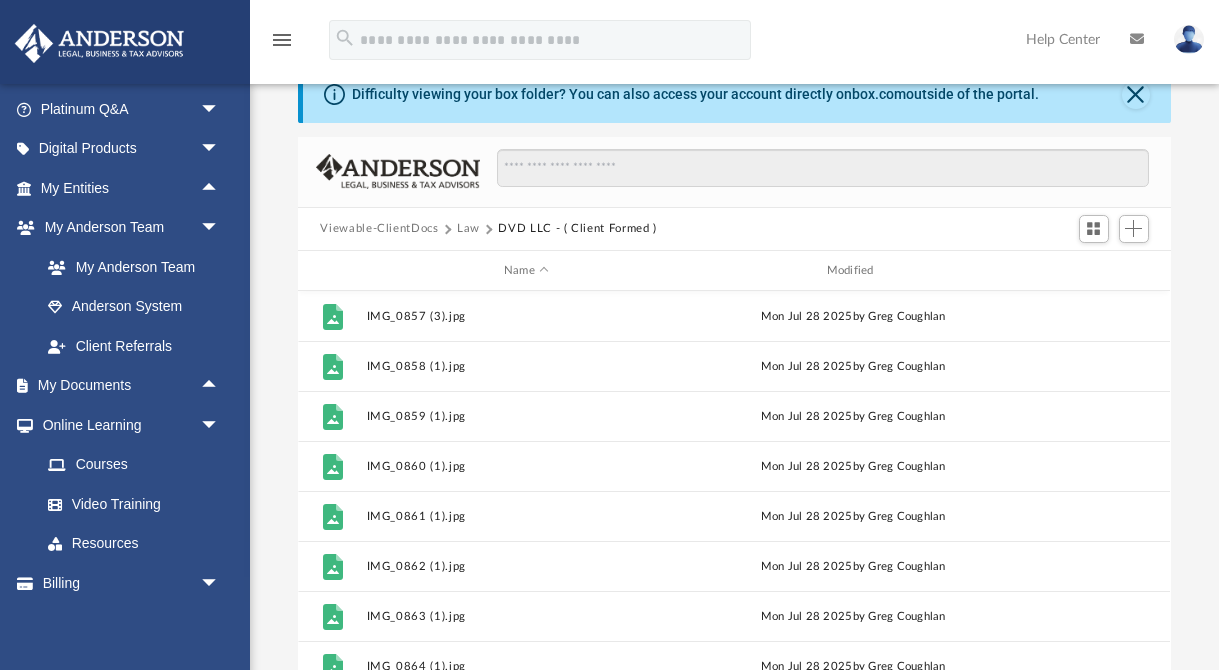 scroll, scrollTop: 85, scrollLeft: 0, axis: vertical 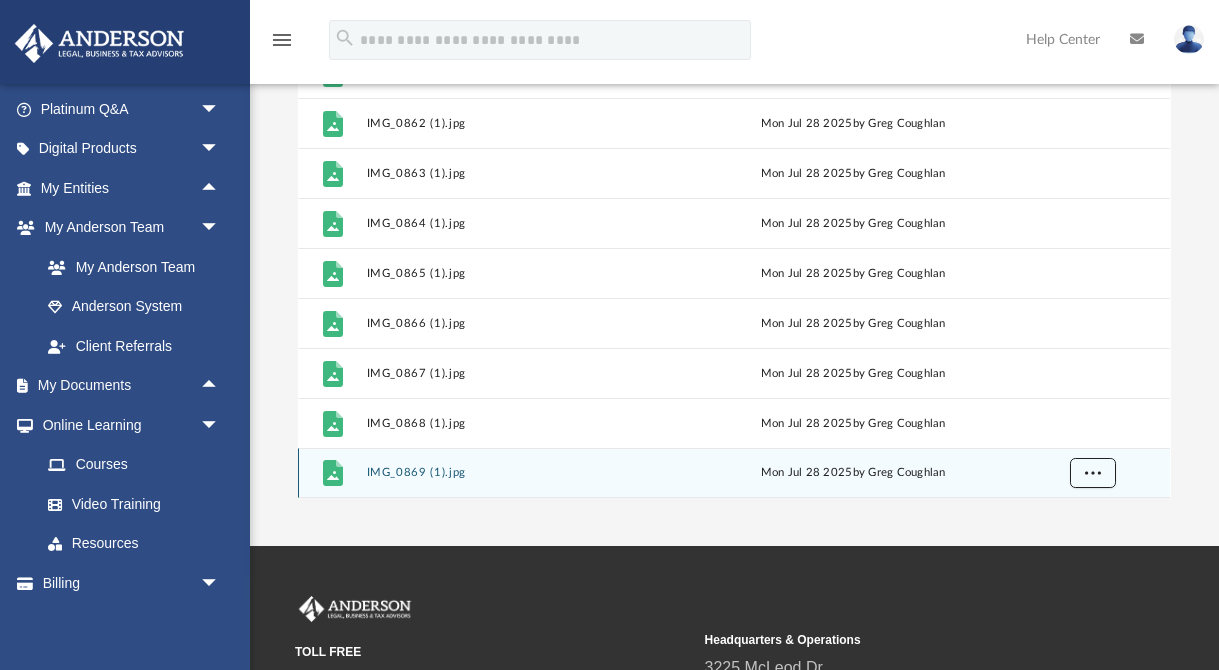 click at bounding box center [1093, 472] 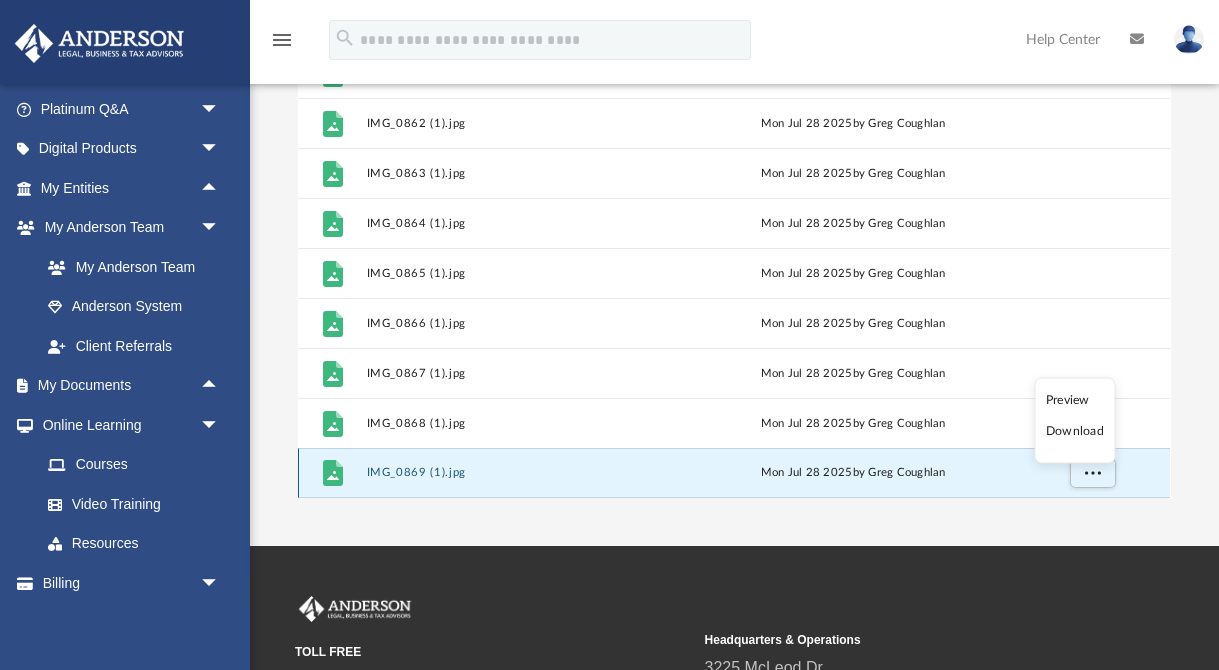 click 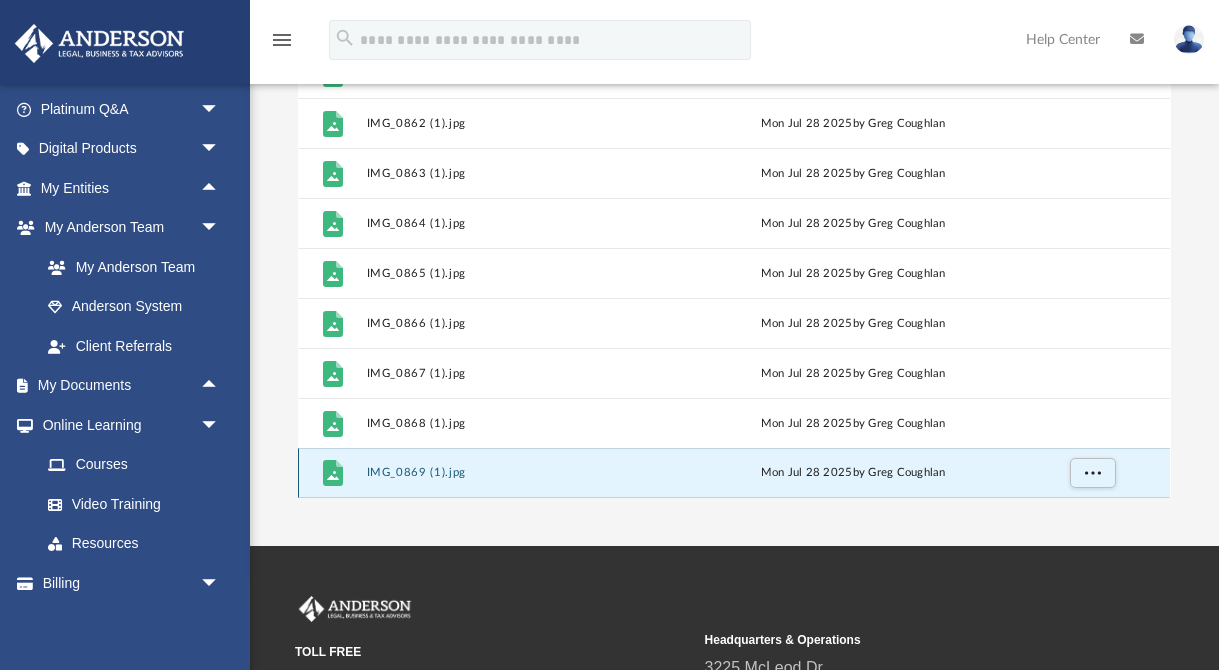 click on "IMG_0869 (1).jpg" at bounding box center (526, 473) 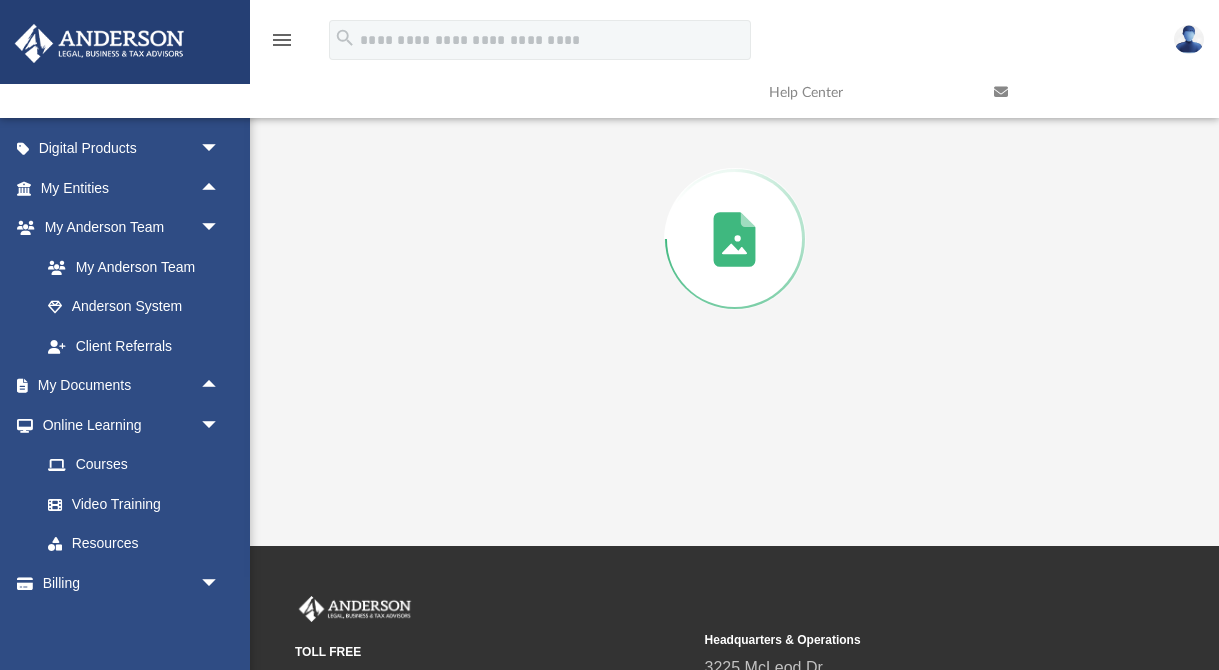 scroll, scrollTop: 216, scrollLeft: 0, axis: vertical 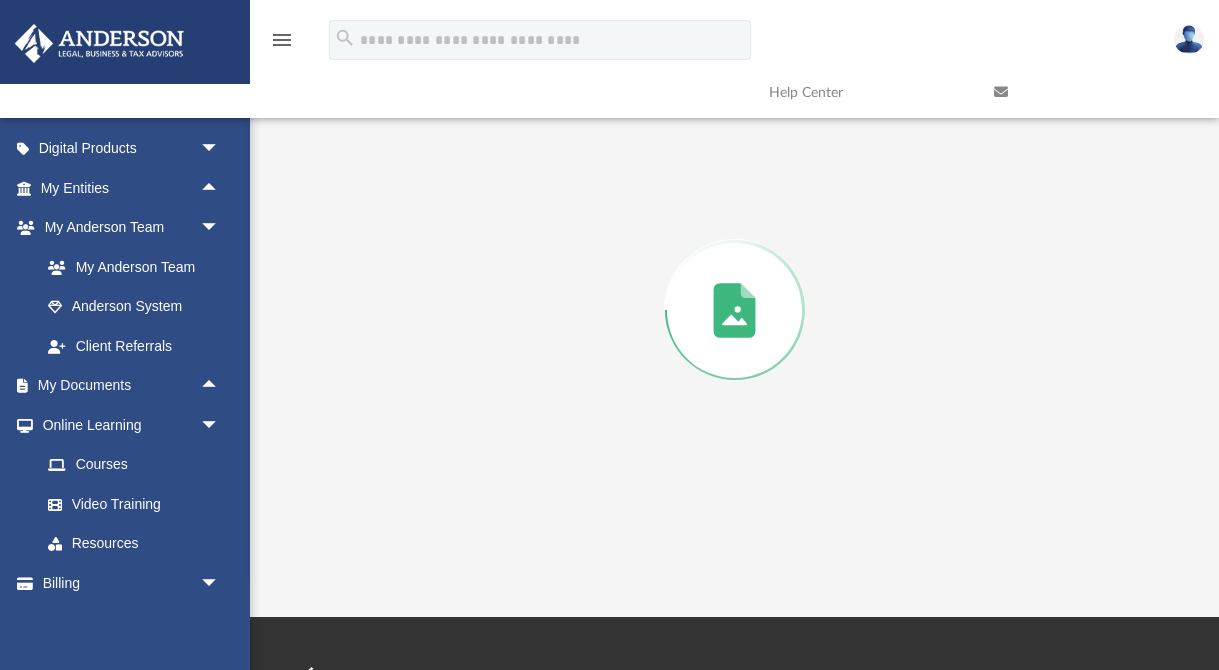 click at bounding box center (734, 310) 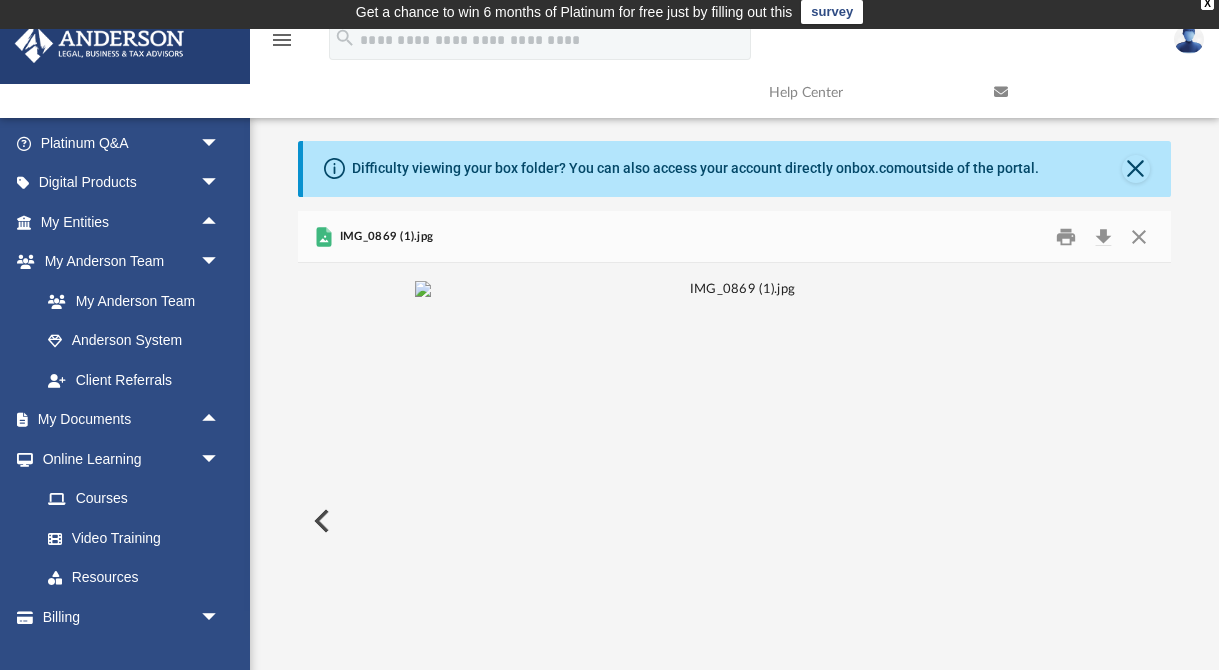 scroll, scrollTop: 0, scrollLeft: 0, axis: both 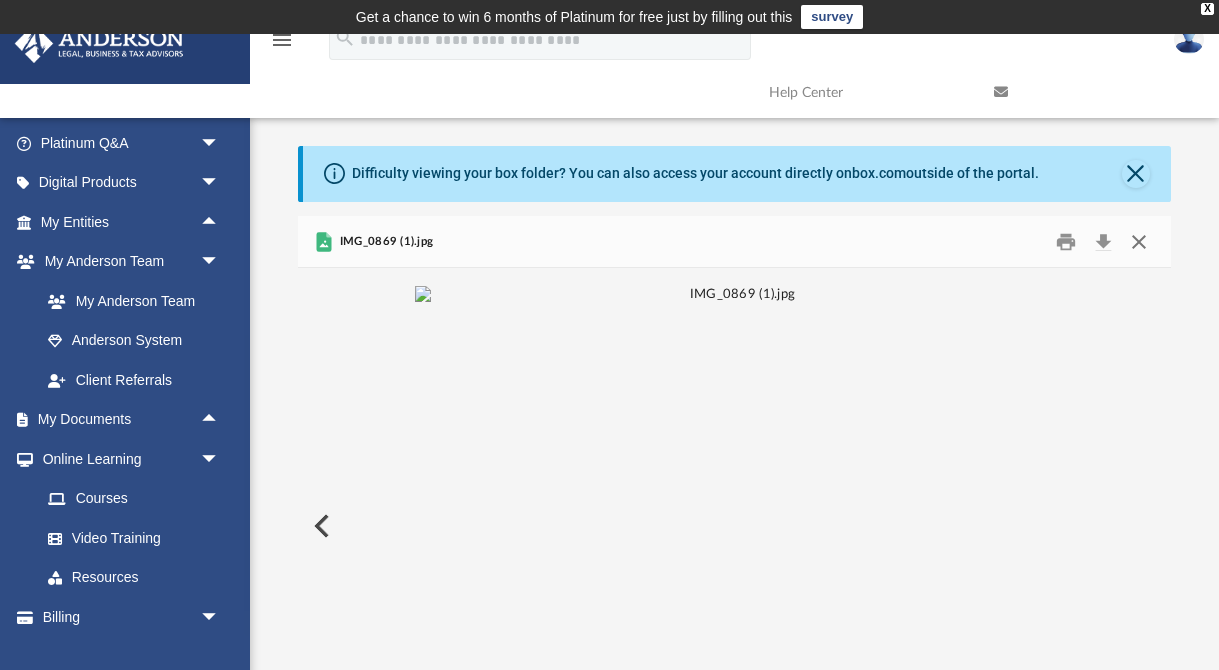 click at bounding box center [1139, 241] 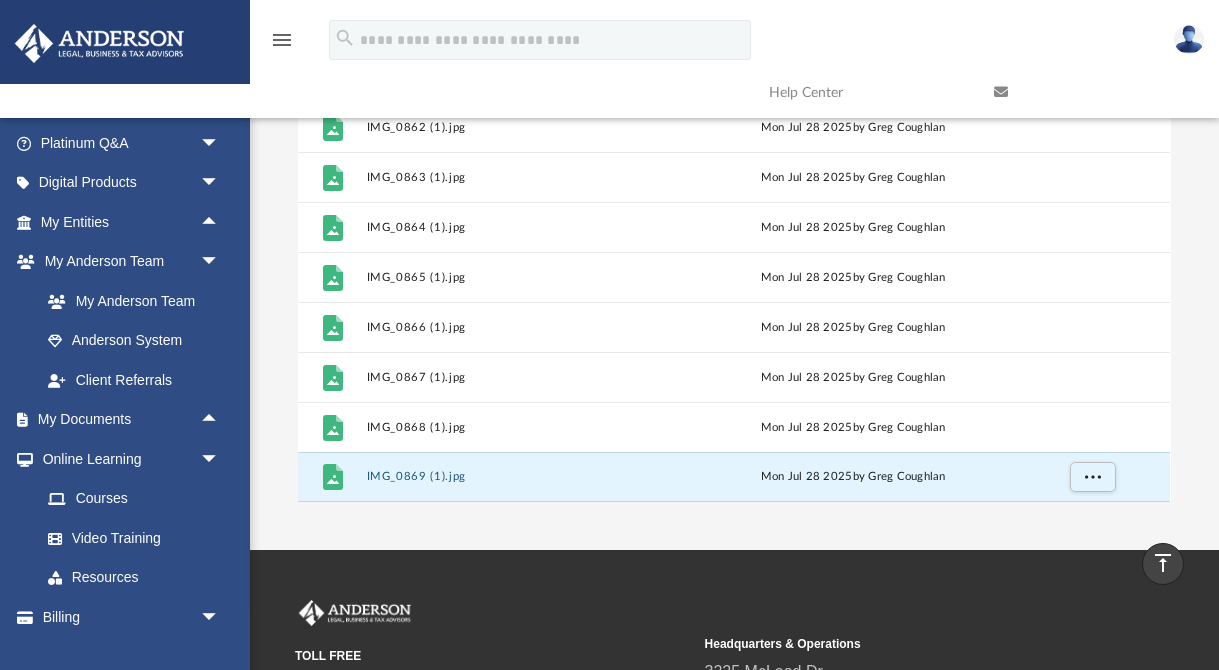 scroll, scrollTop: 254, scrollLeft: 0, axis: vertical 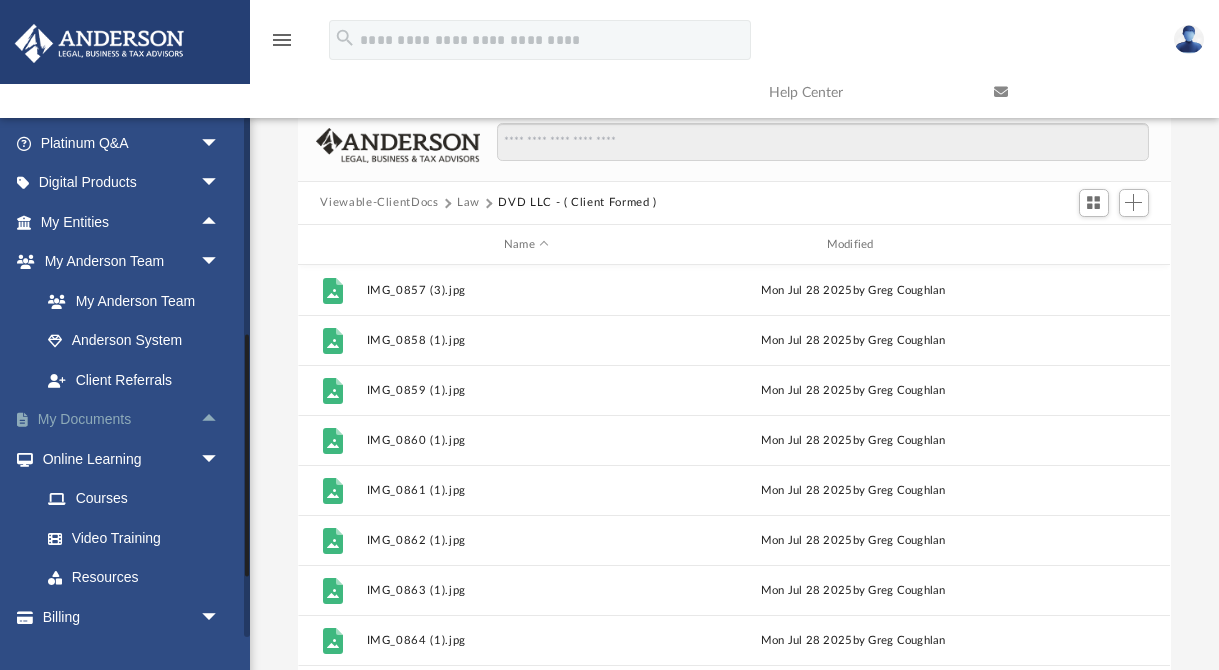 click on "arrow_drop_up" at bounding box center (220, 420) 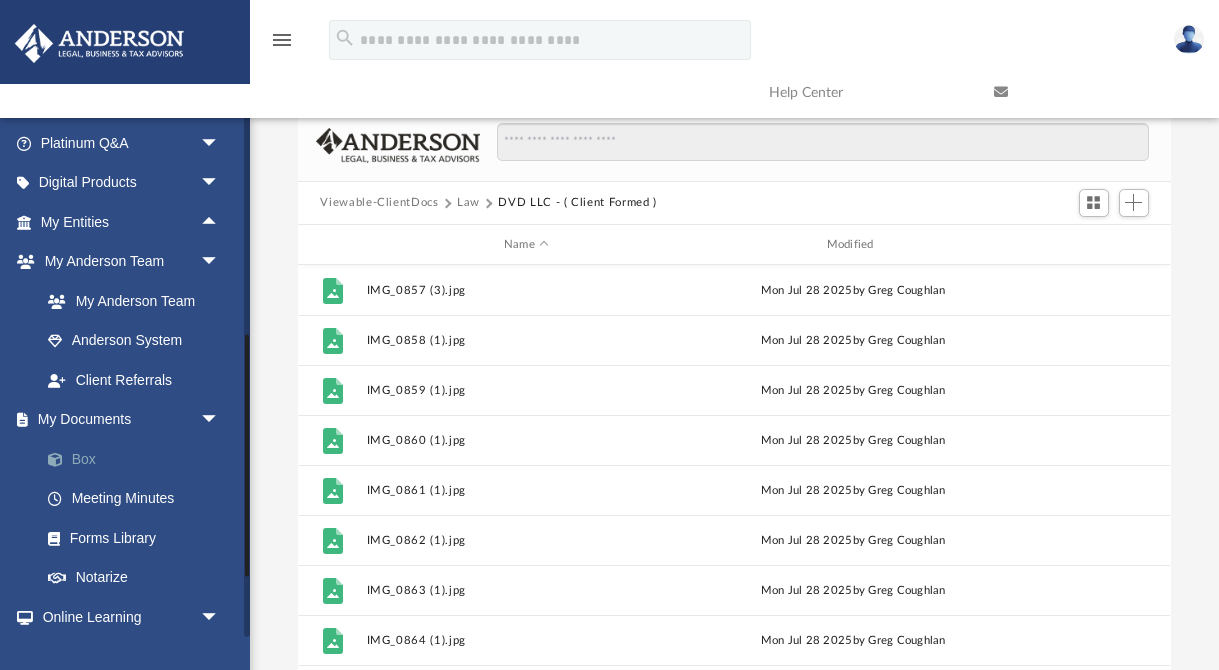 click on "Box" at bounding box center [139, 459] 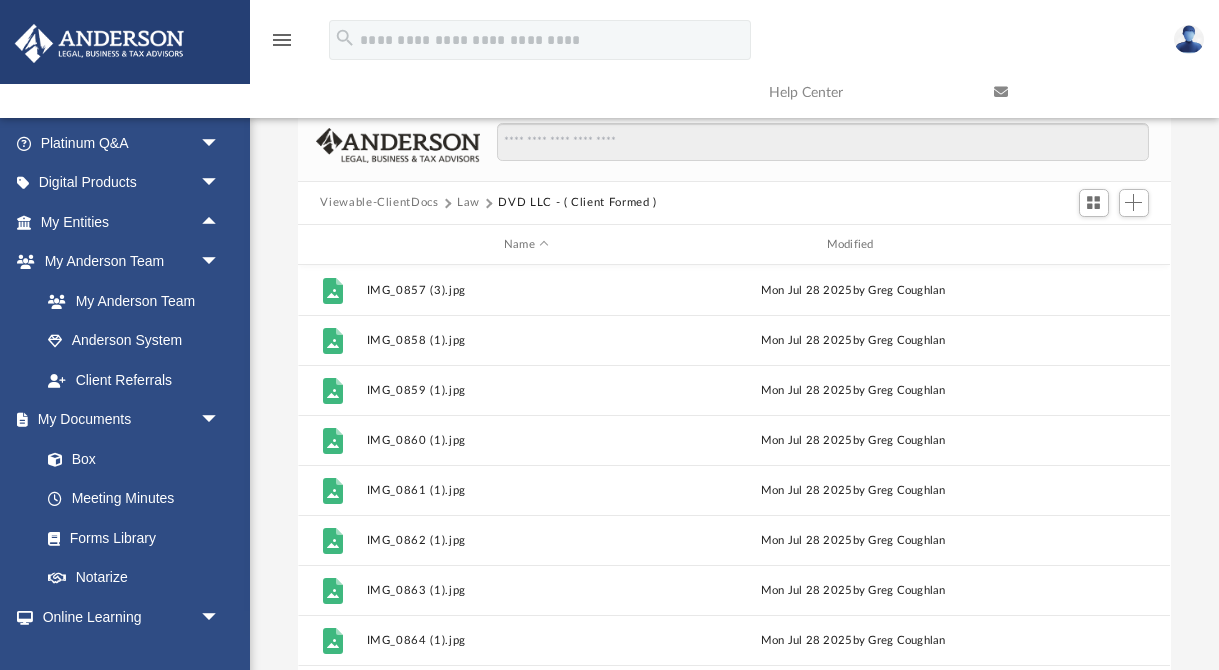 click on "Law" at bounding box center [468, 203] 